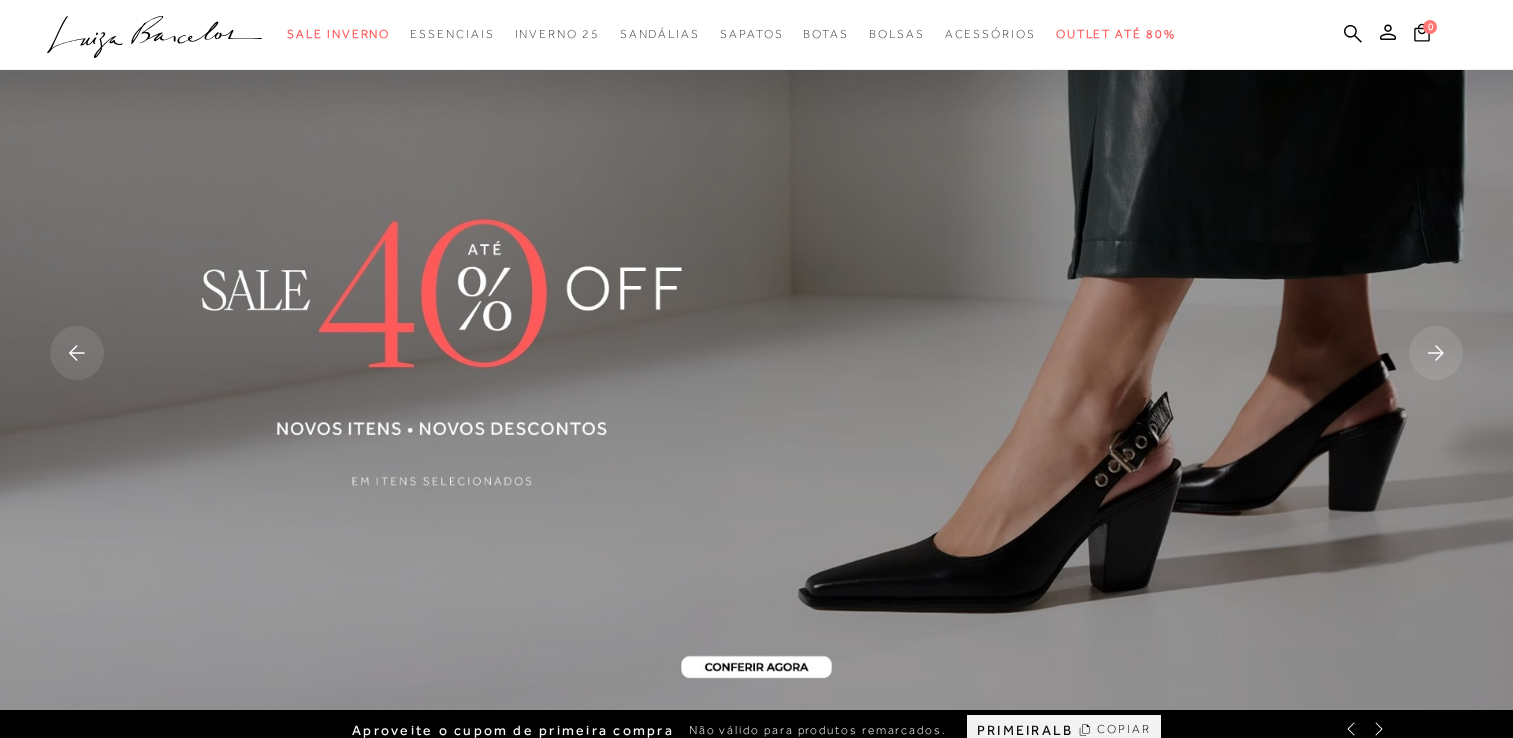 scroll, scrollTop: 1800, scrollLeft: 0, axis: vertical 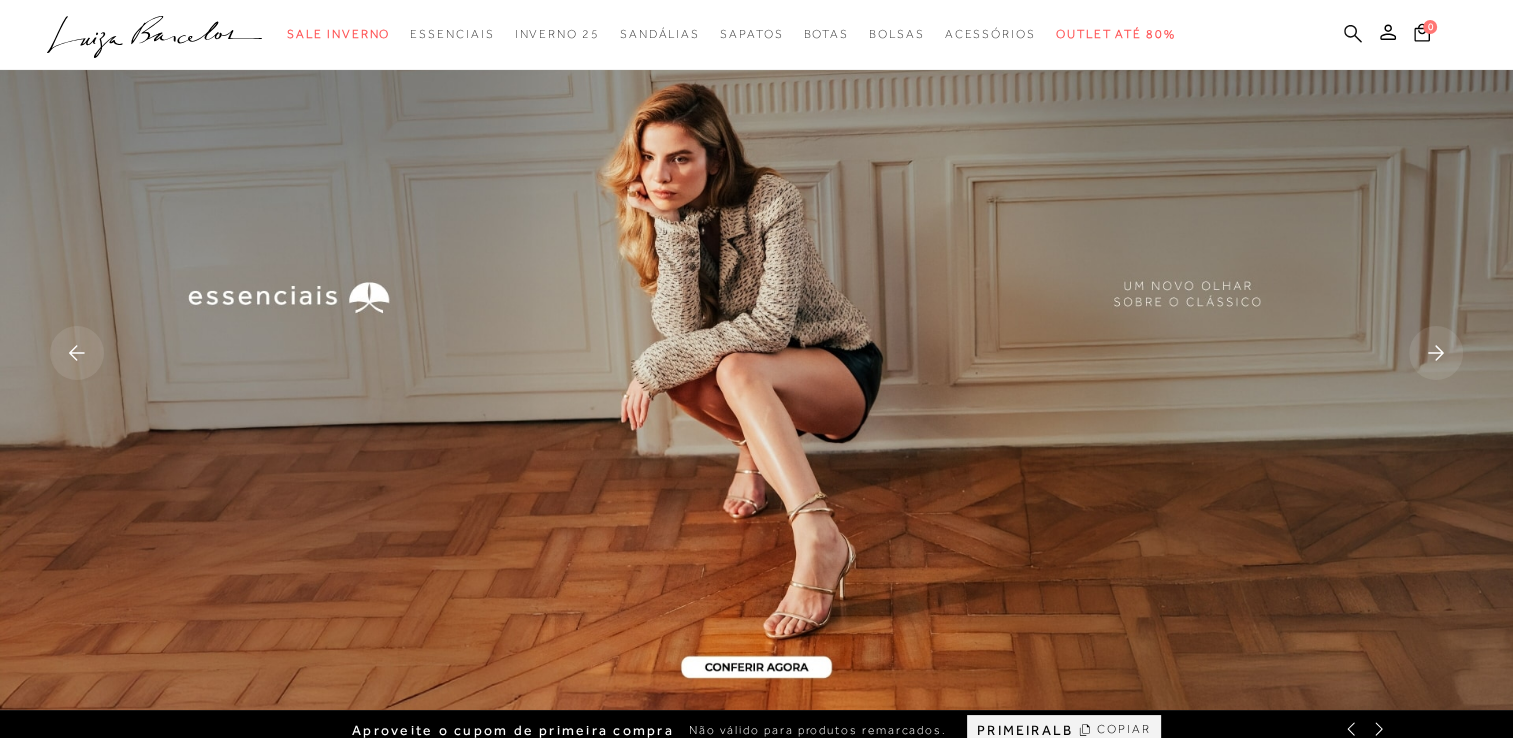 click 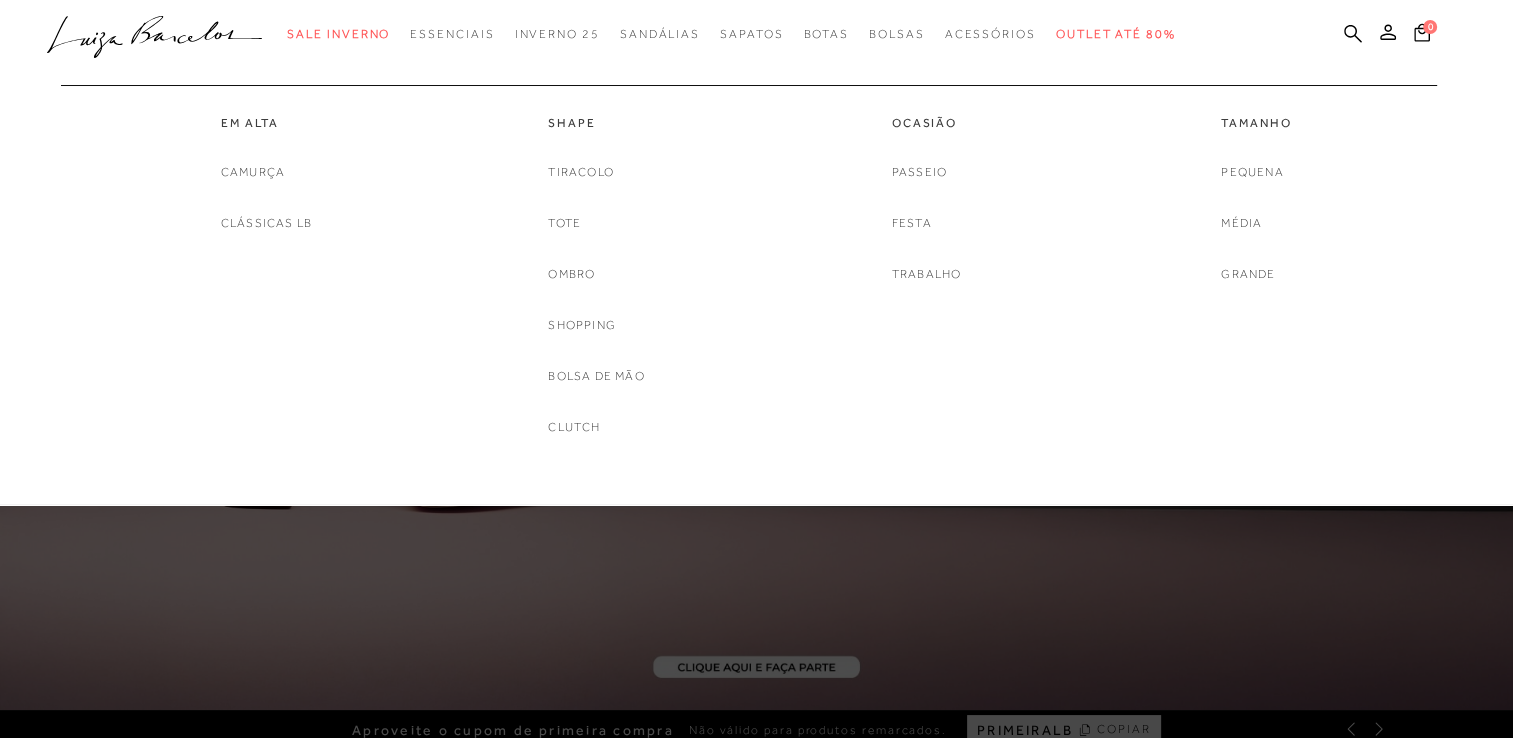 click on "Em Alta
[GEOGRAPHIC_DATA]
Clássicas LB
Shape
Tiracolo Tote Ombro" at bounding box center (741, 255) 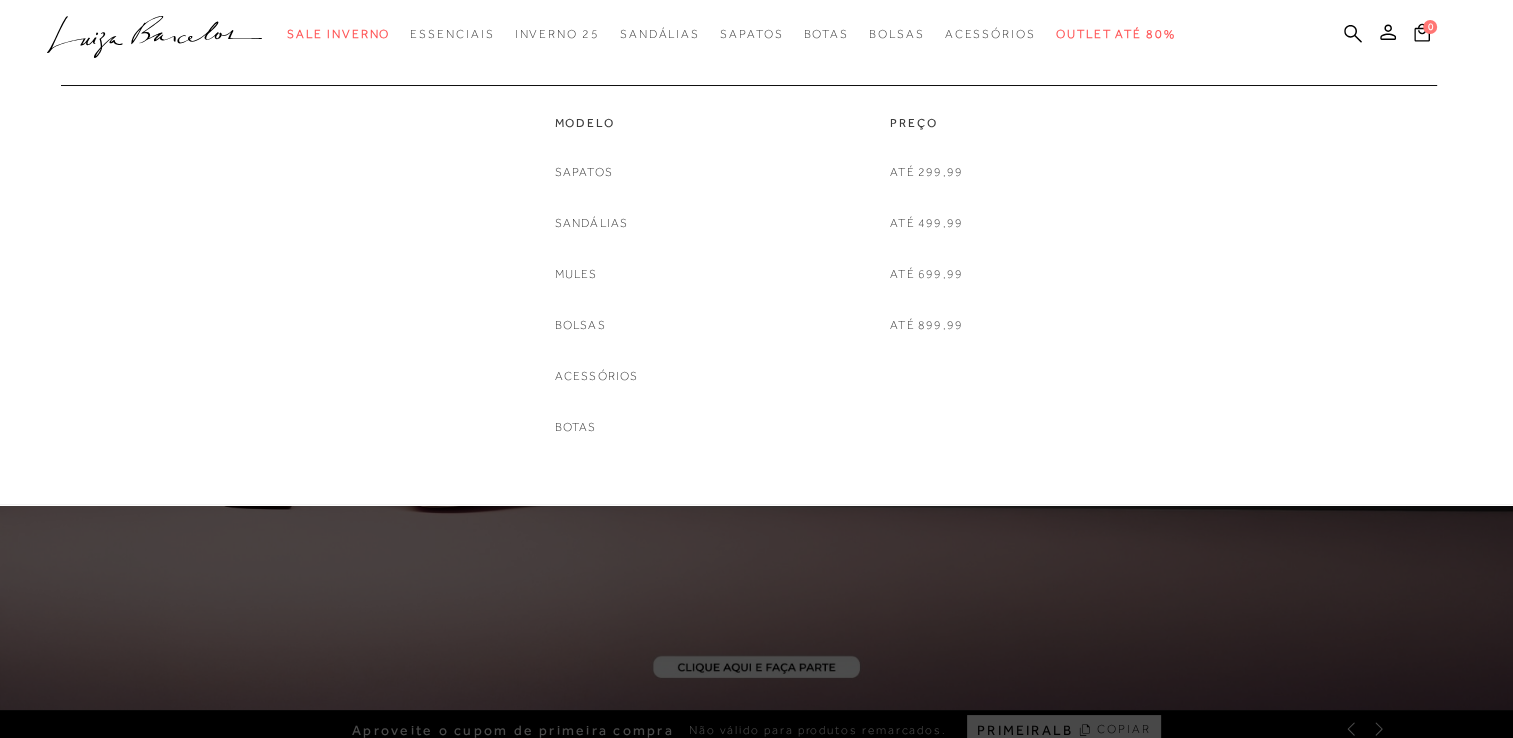 click on "Modelo
Sapatos
[GEOGRAPHIC_DATA]
Mules
[GEOGRAPHIC_DATA]
Acessórios
[GEOGRAPHIC_DATA]
Preço" at bounding box center (741, 255) 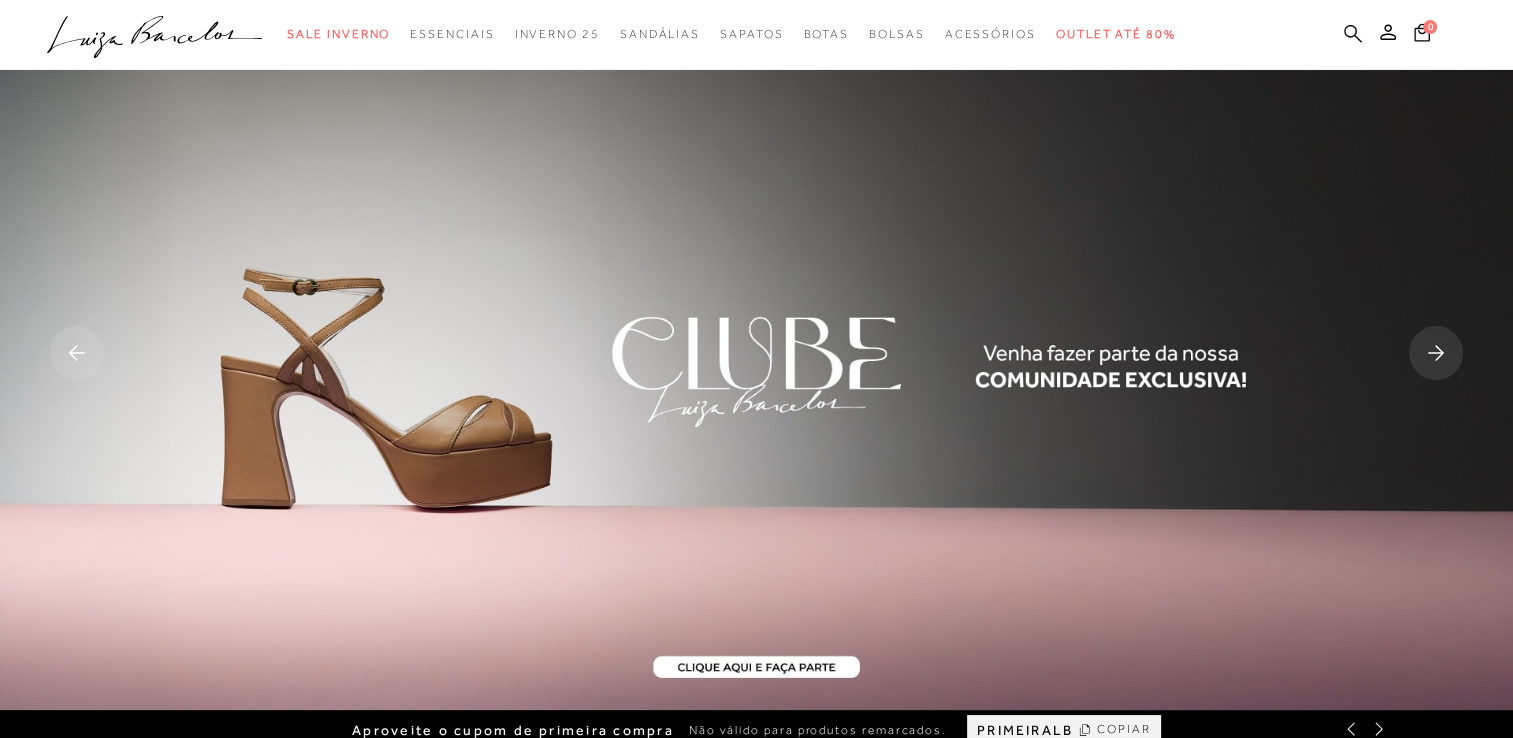 click 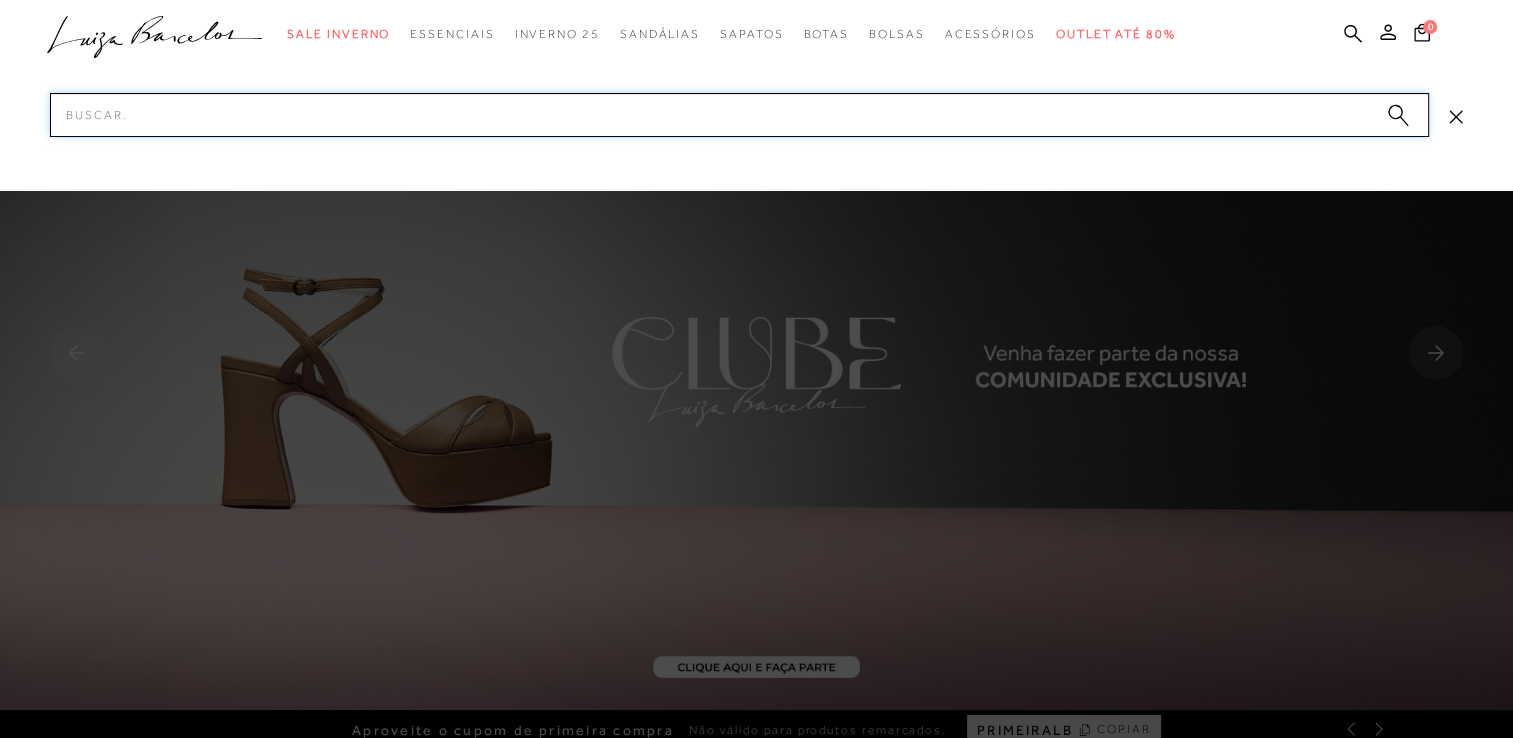 click on "Pesquisar" at bounding box center (739, 115) 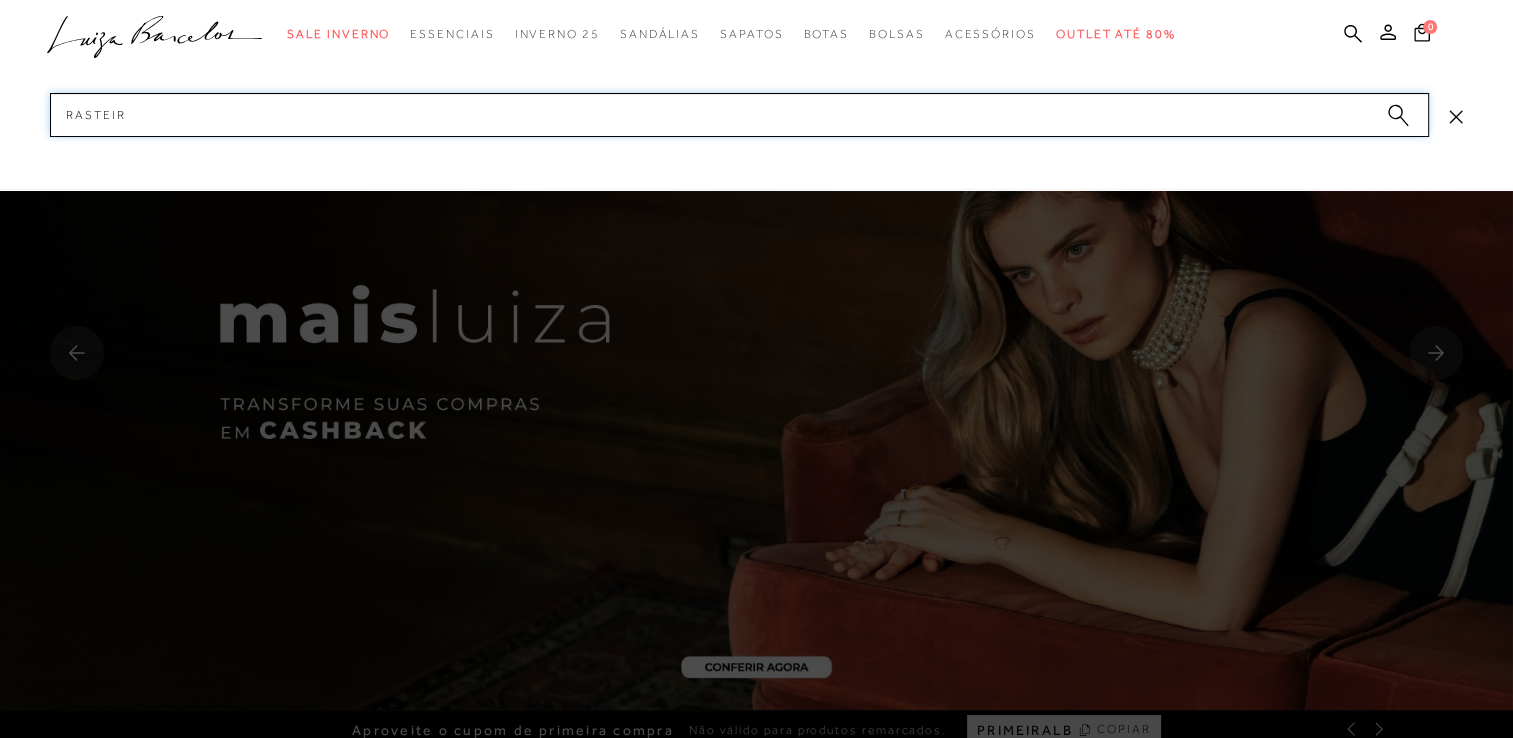 type on "rasteira" 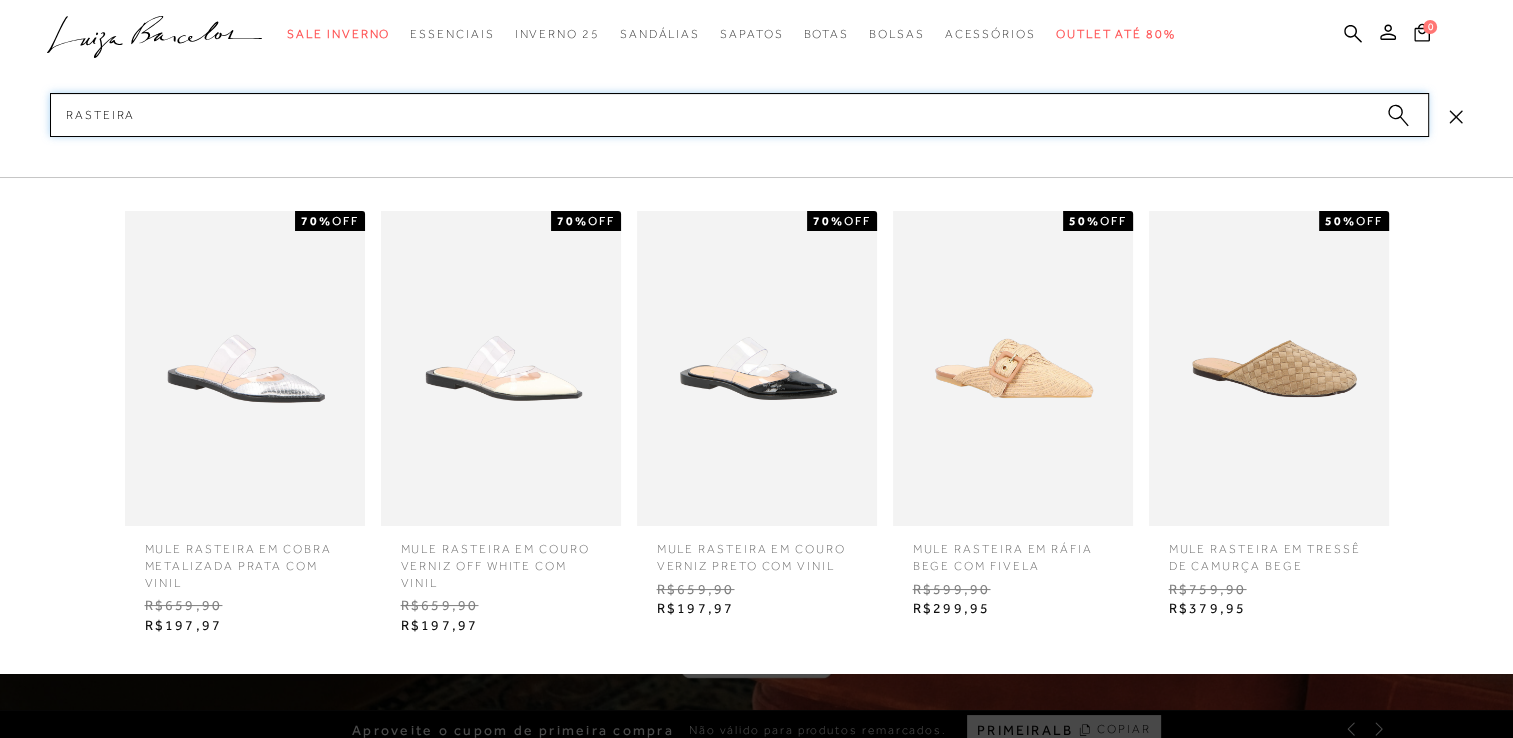 type 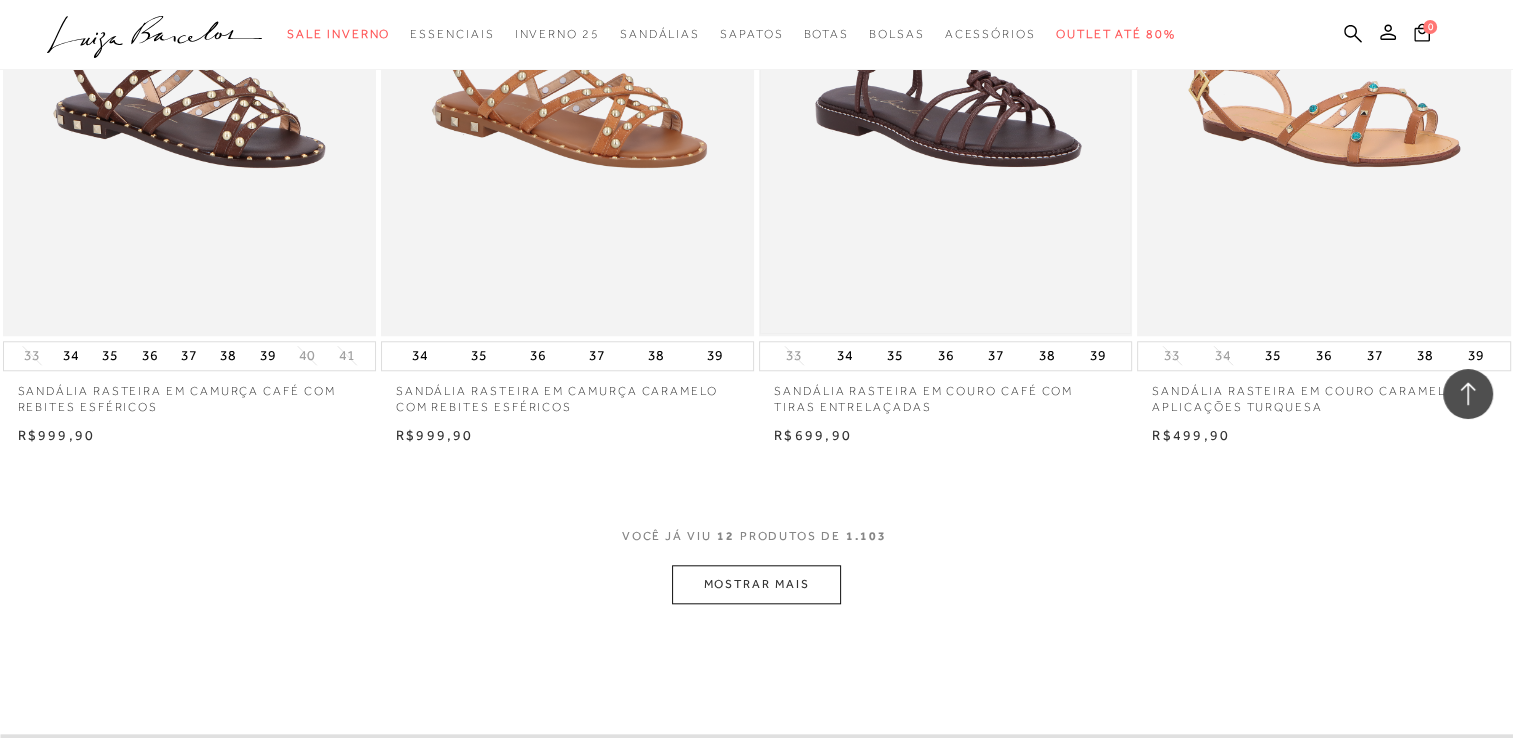 scroll, scrollTop: 1800, scrollLeft: 0, axis: vertical 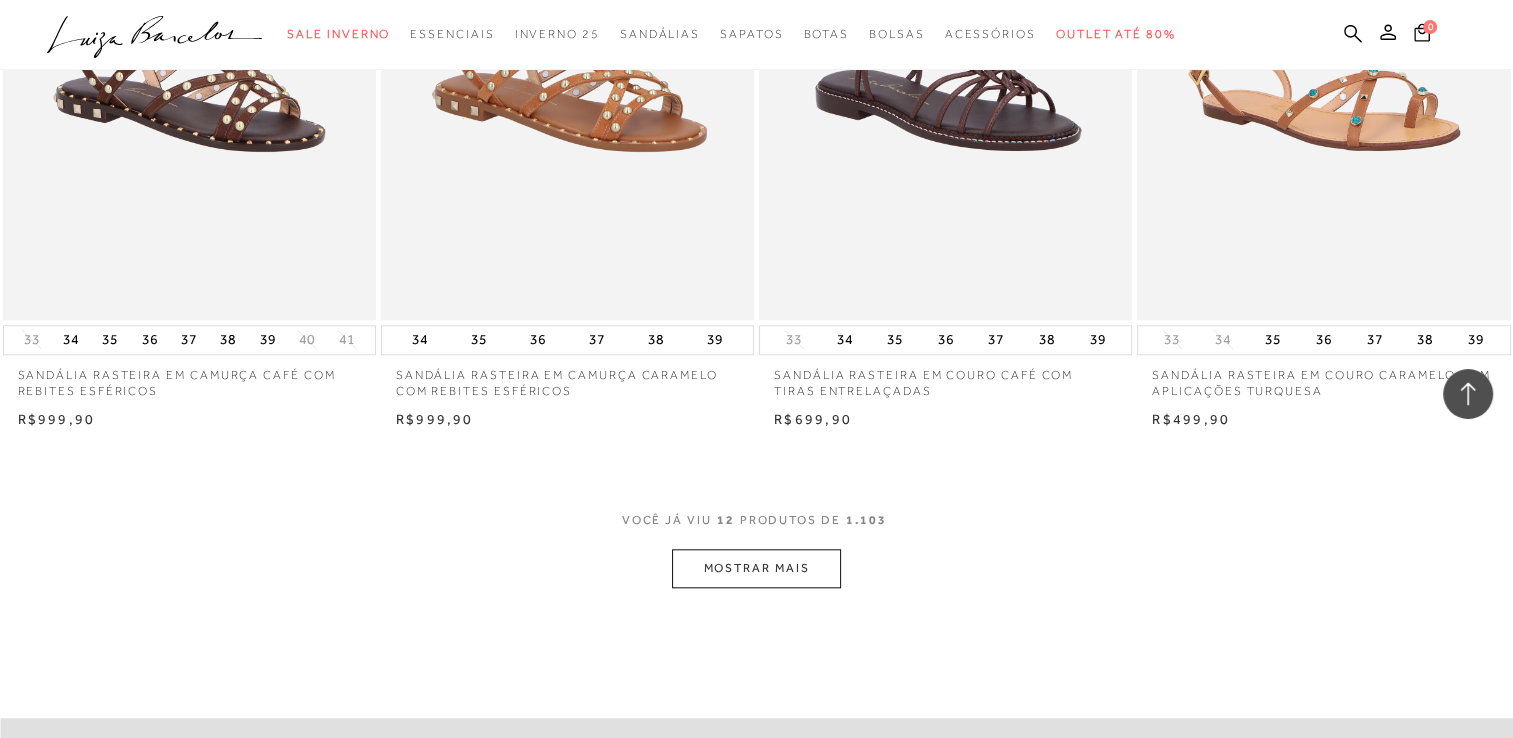 click on "MOSTRAR MAIS" at bounding box center (756, 568) 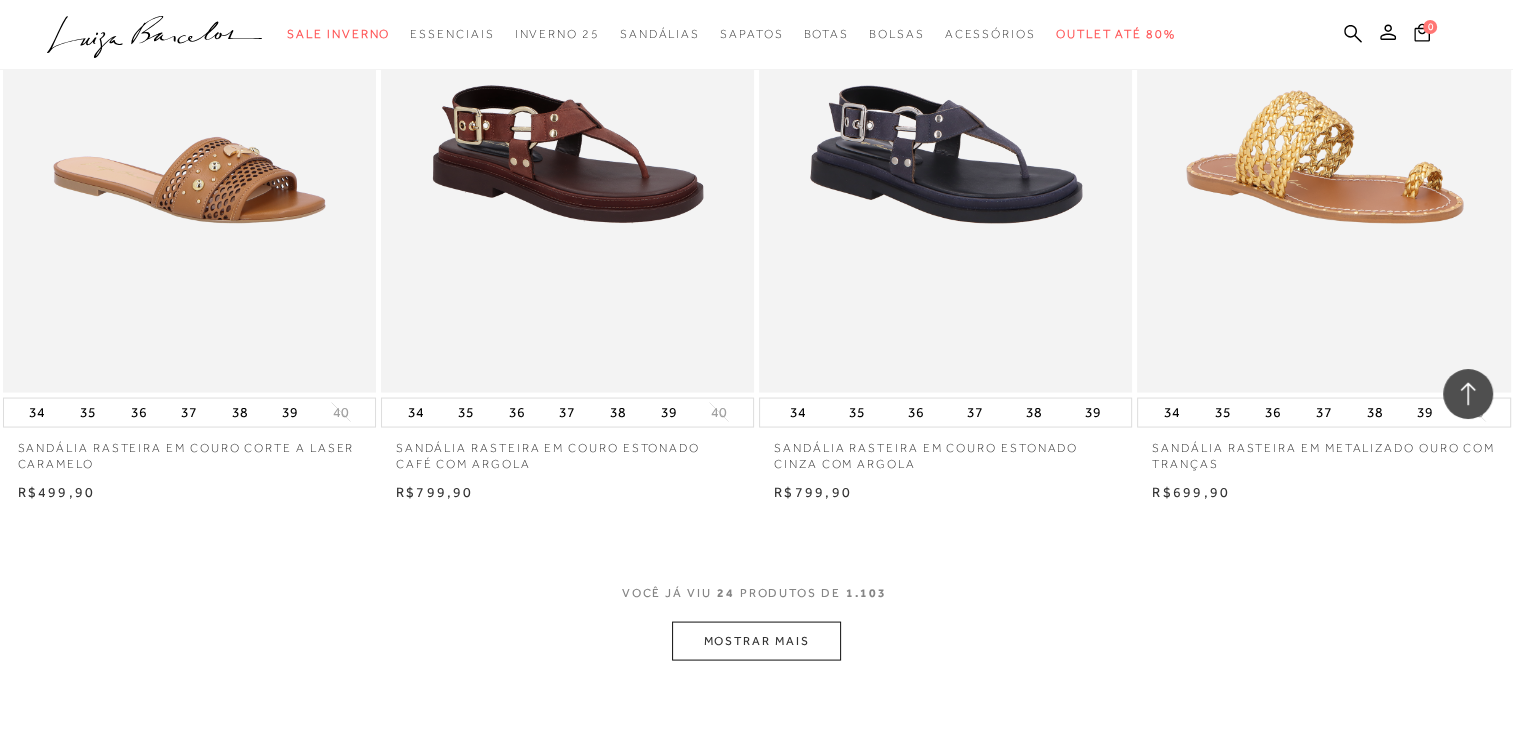 scroll, scrollTop: 3800, scrollLeft: 0, axis: vertical 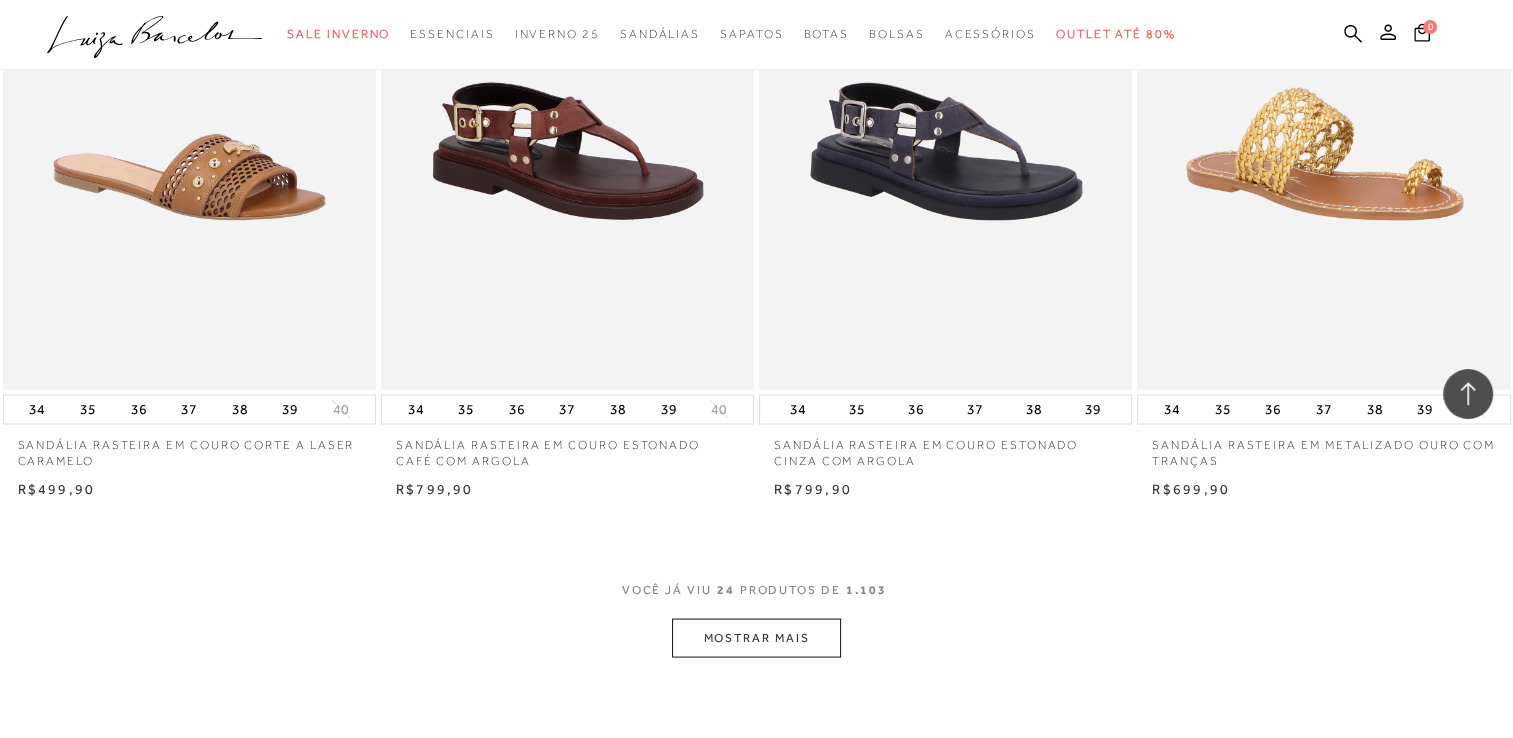 click on "MOSTRAR MAIS" at bounding box center (756, 638) 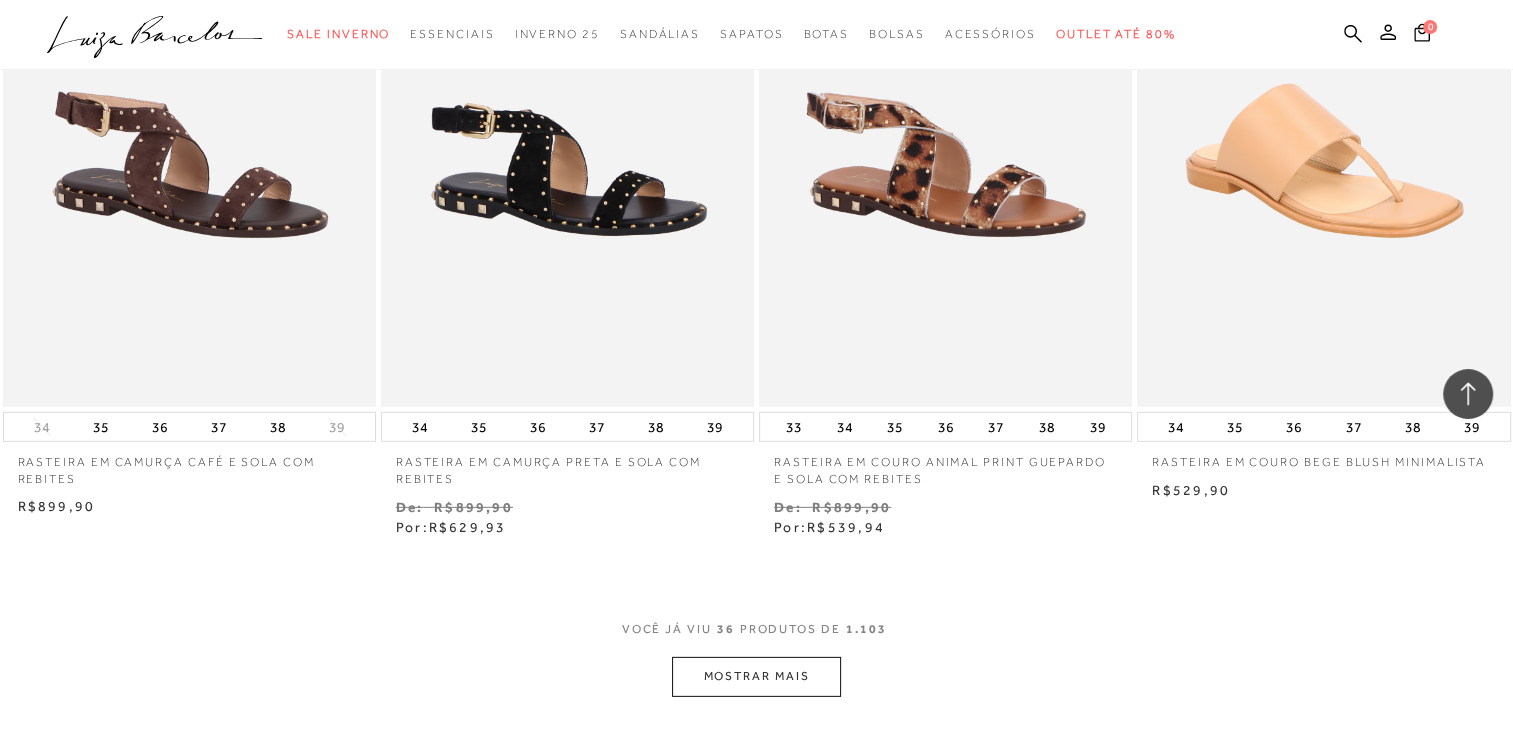 scroll, scrollTop: 6000, scrollLeft: 0, axis: vertical 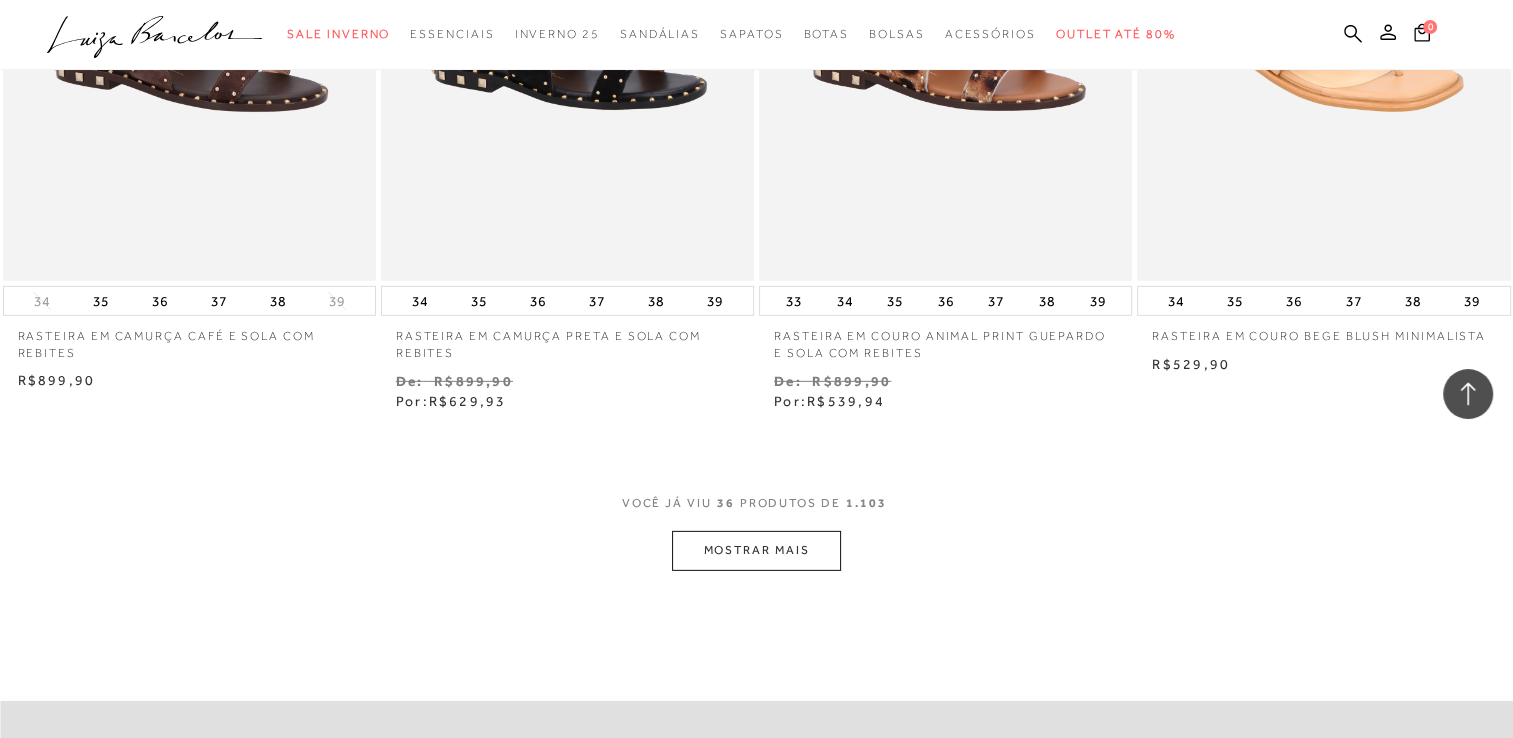 click on "MOSTRAR MAIS" at bounding box center [756, 550] 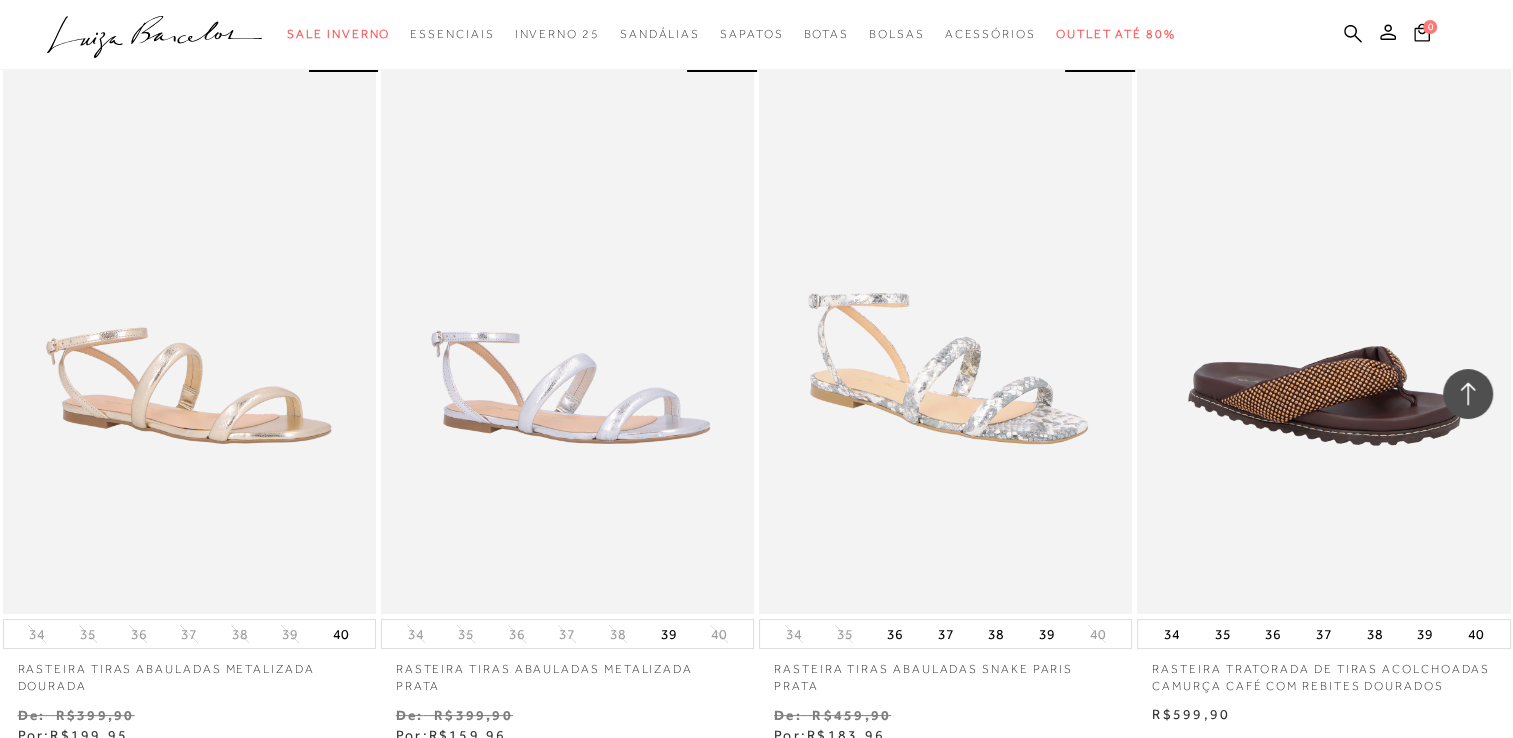 scroll, scrollTop: 8200, scrollLeft: 0, axis: vertical 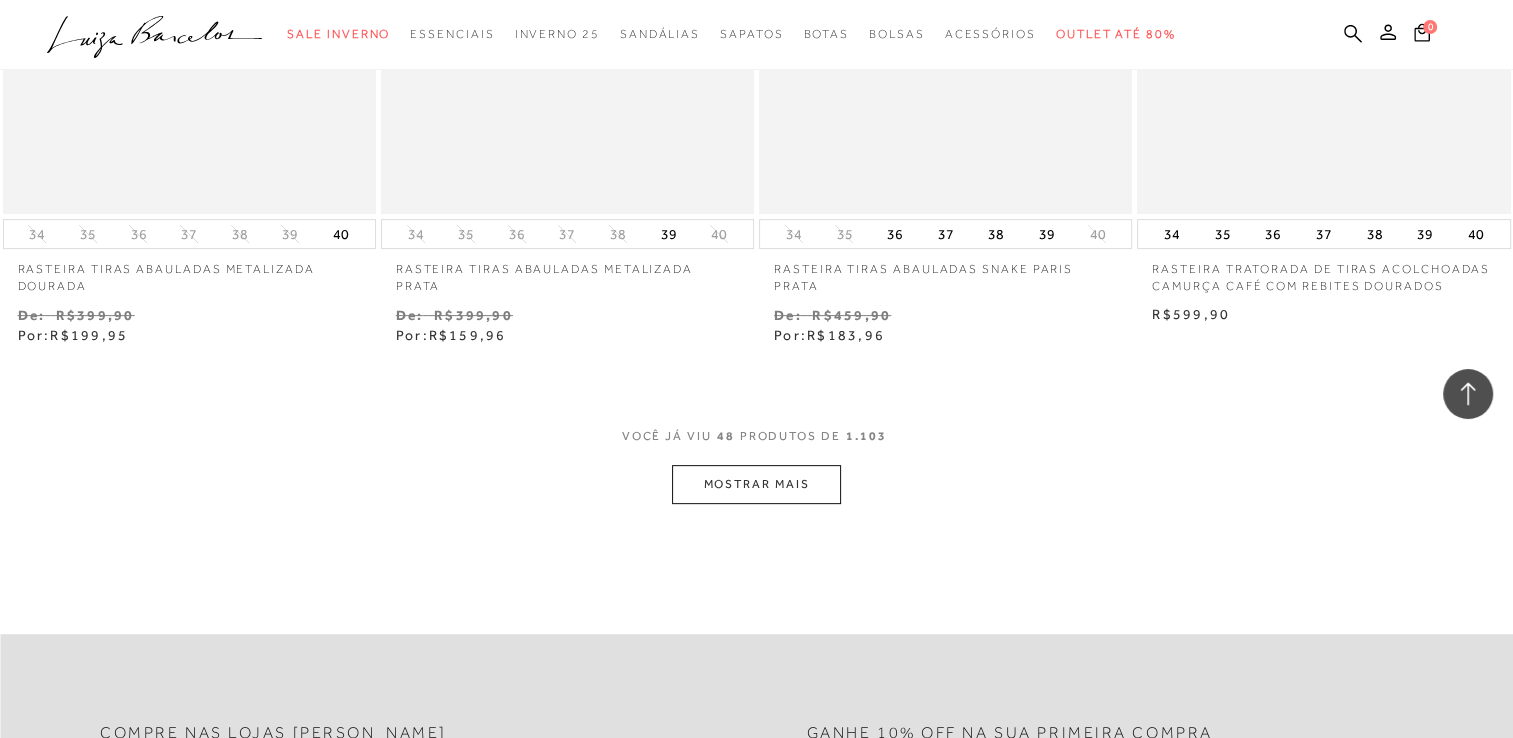 click on "MOSTRAR MAIS" at bounding box center [756, 484] 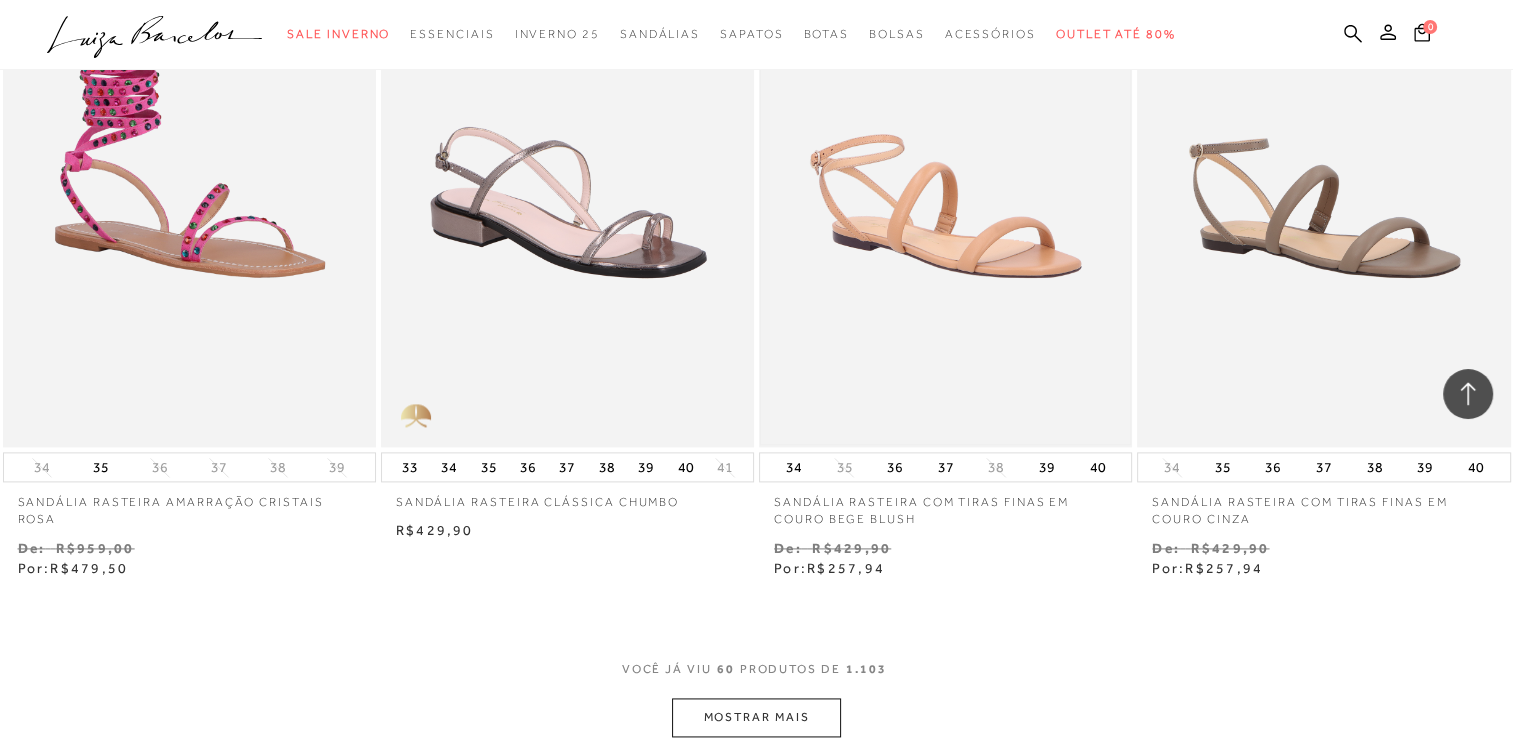 scroll, scrollTop: 10400, scrollLeft: 0, axis: vertical 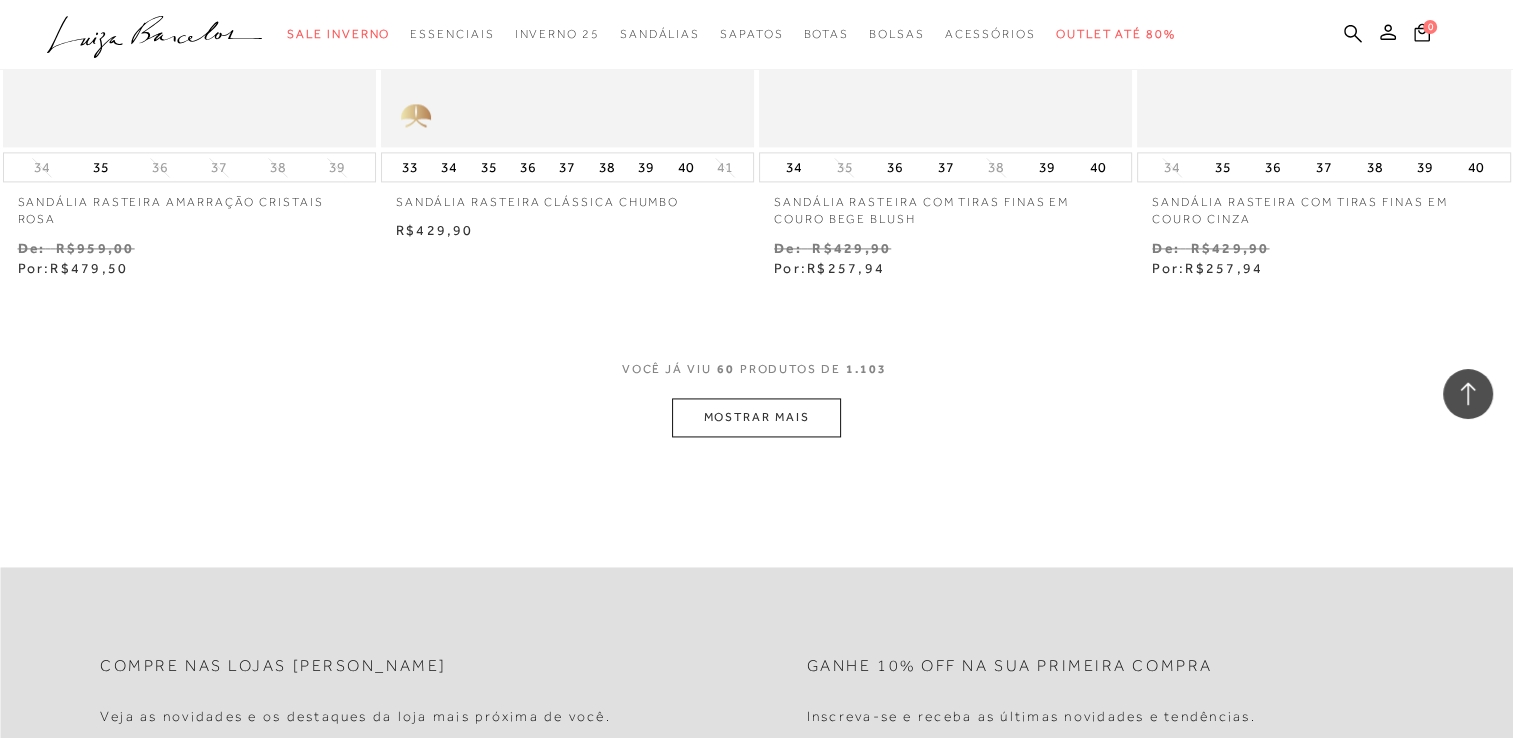 click on "MOSTRAR MAIS" at bounding box center (756, 417) 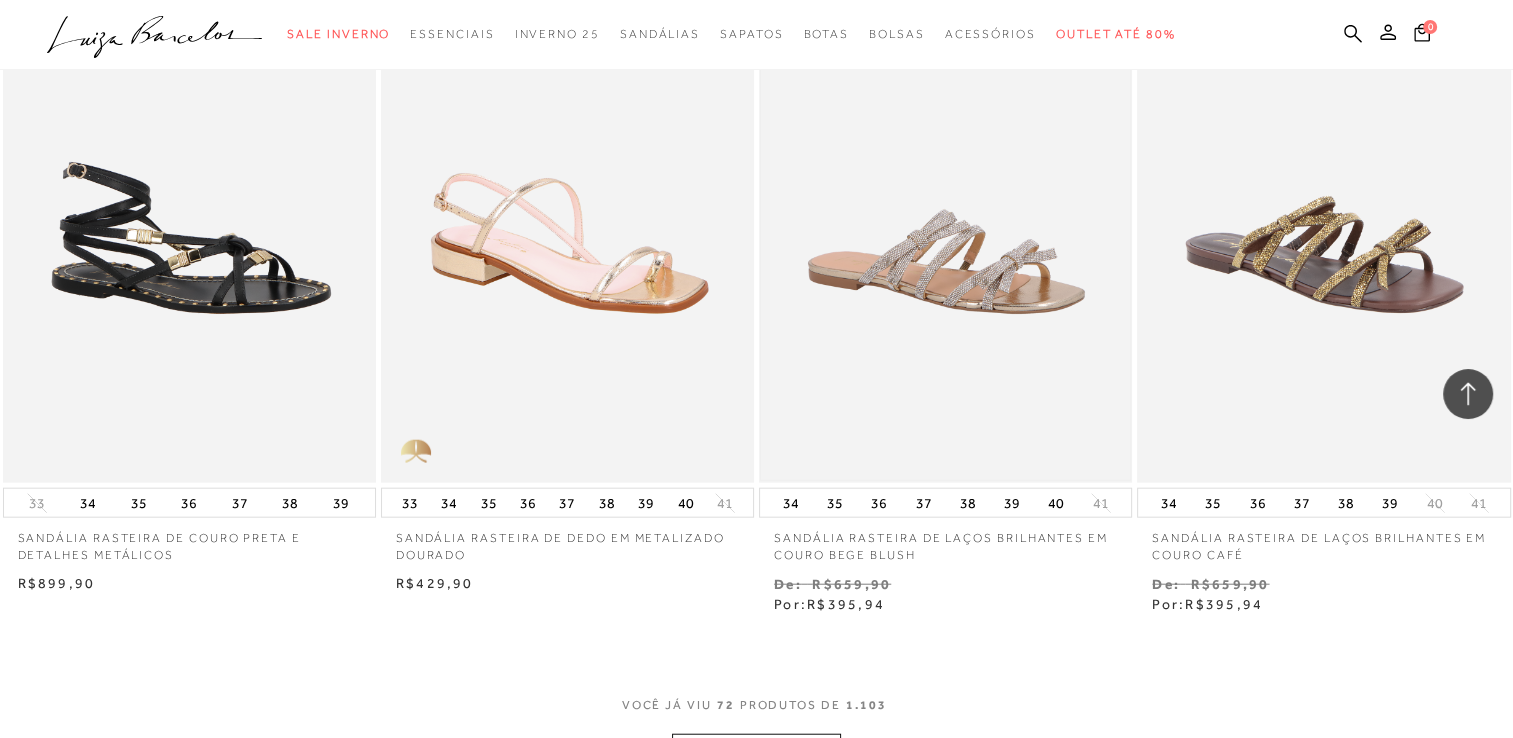 scroll, scrollTop: 12200, scrollLeft: 0, axis: vertical 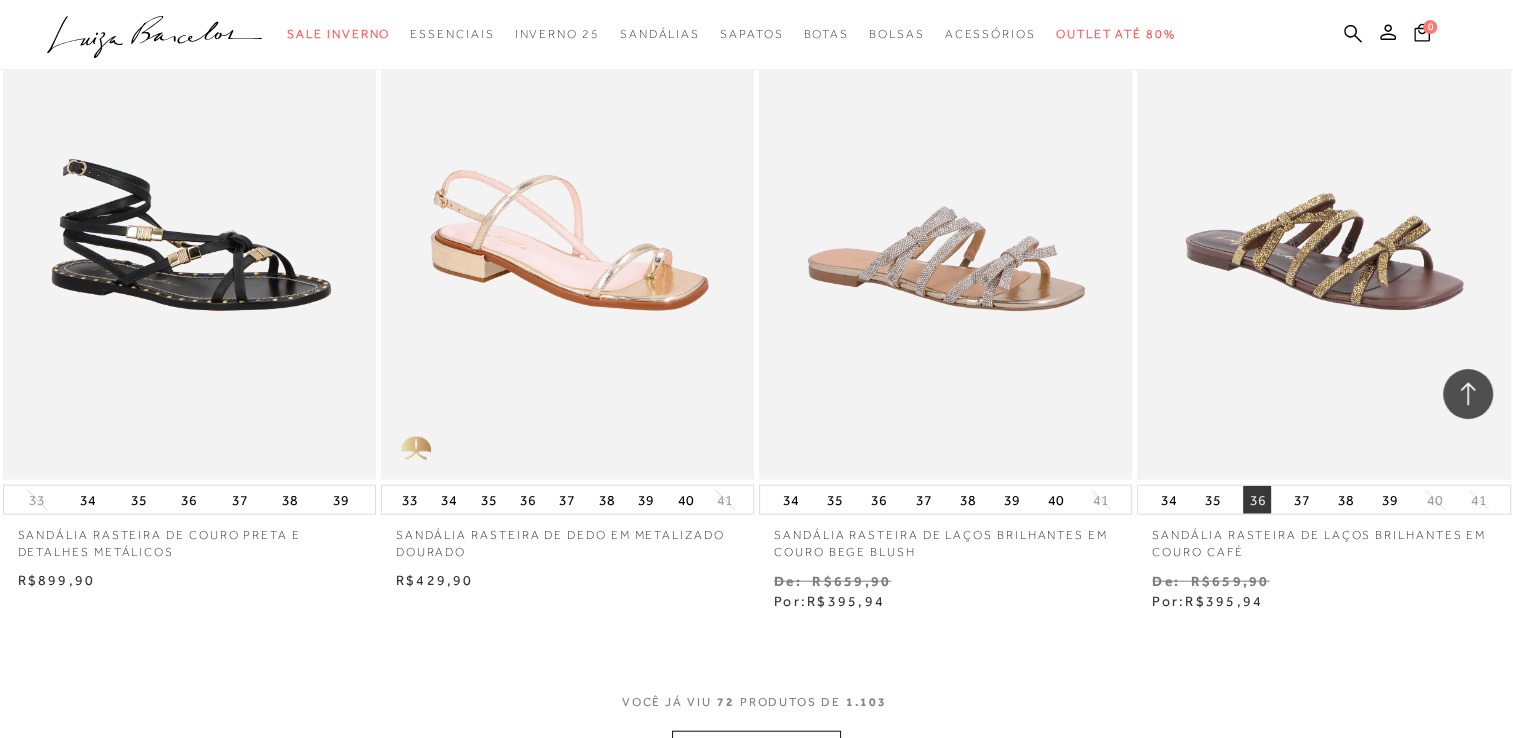 click on "36" at bounding box center [1257, 500] 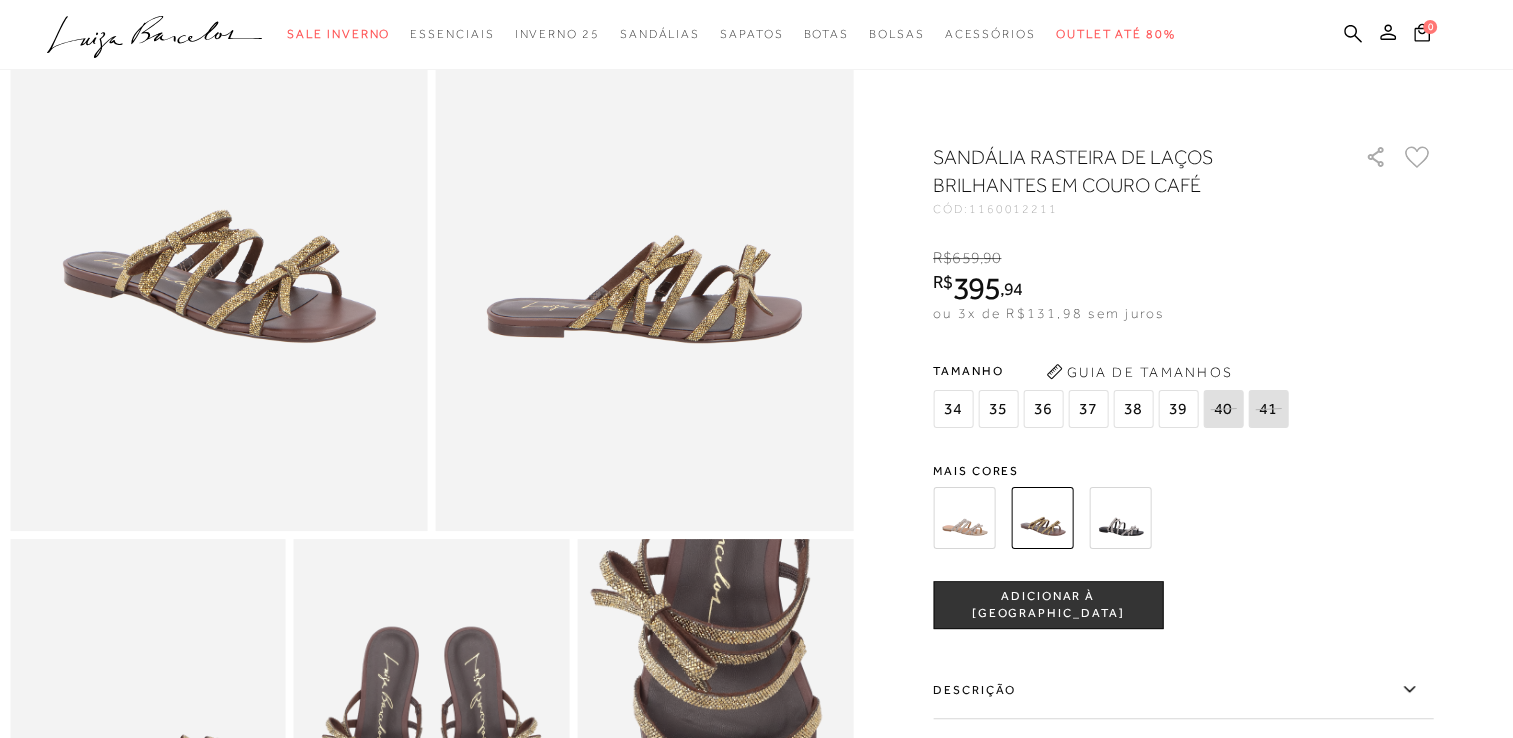 scroll, scrollTop: 400, scrollLeft: 0, axis: vertical 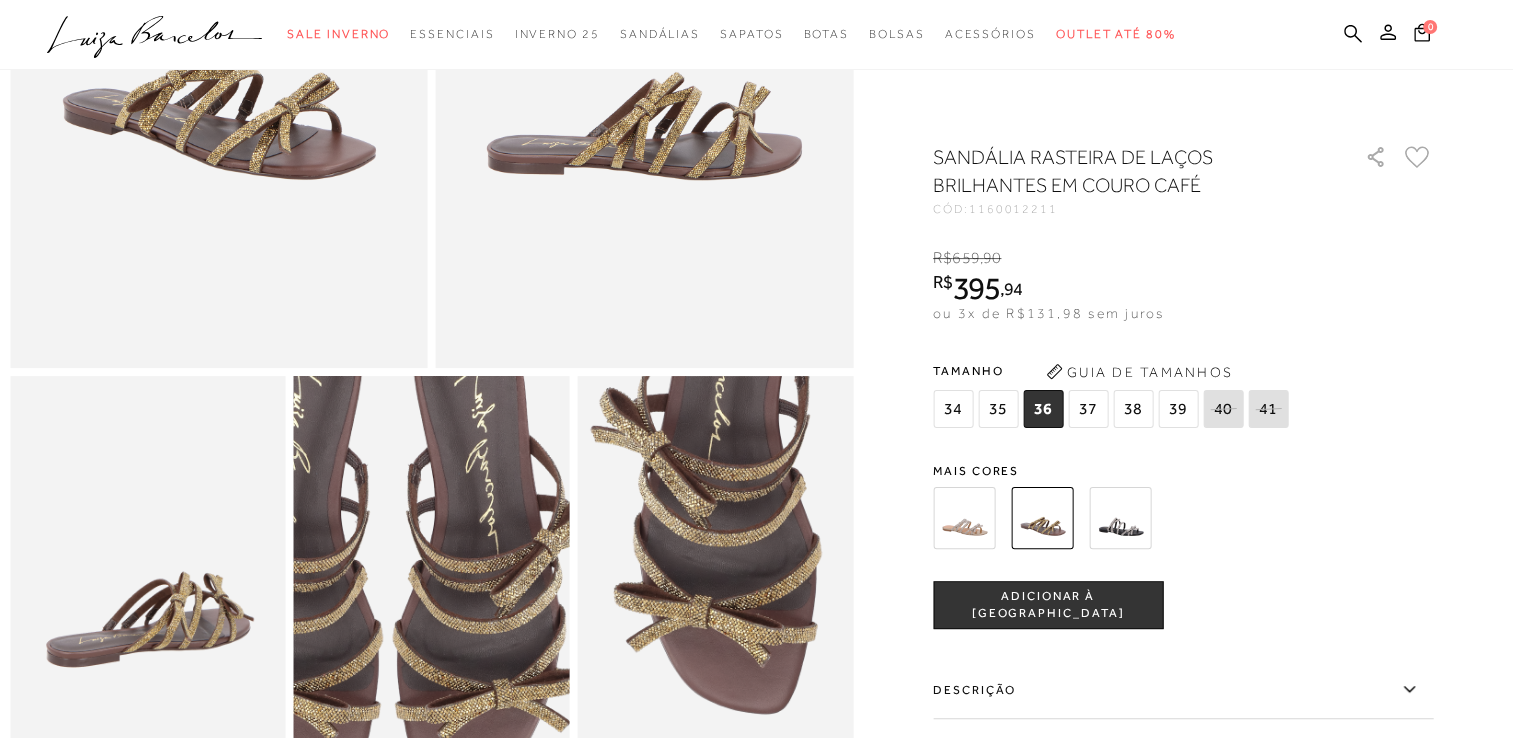 click at bounding box center [387, 547] 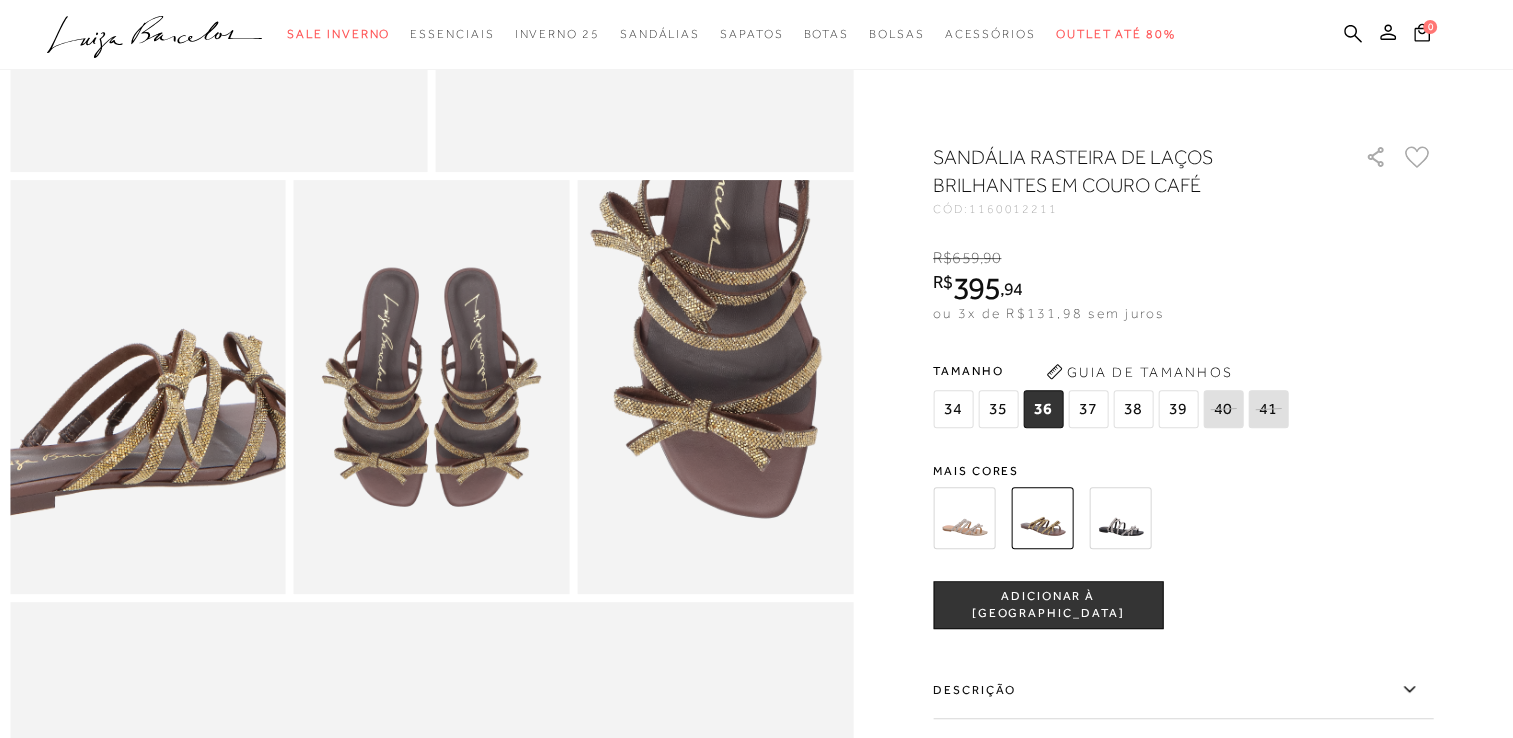 scroll, scrollTop: 600, scrollLeft: 0, axis: vertical 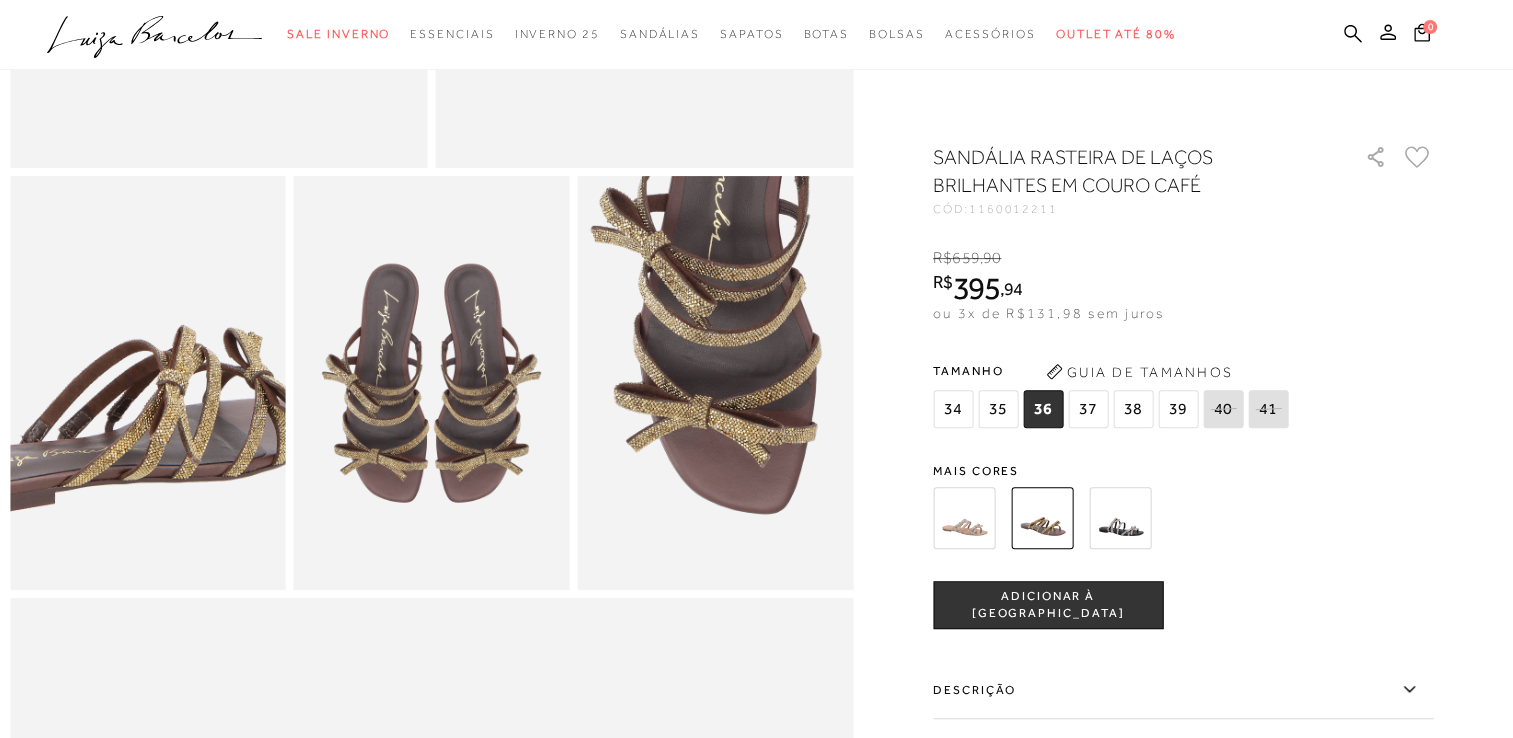 click at bounding box center [111, 347] 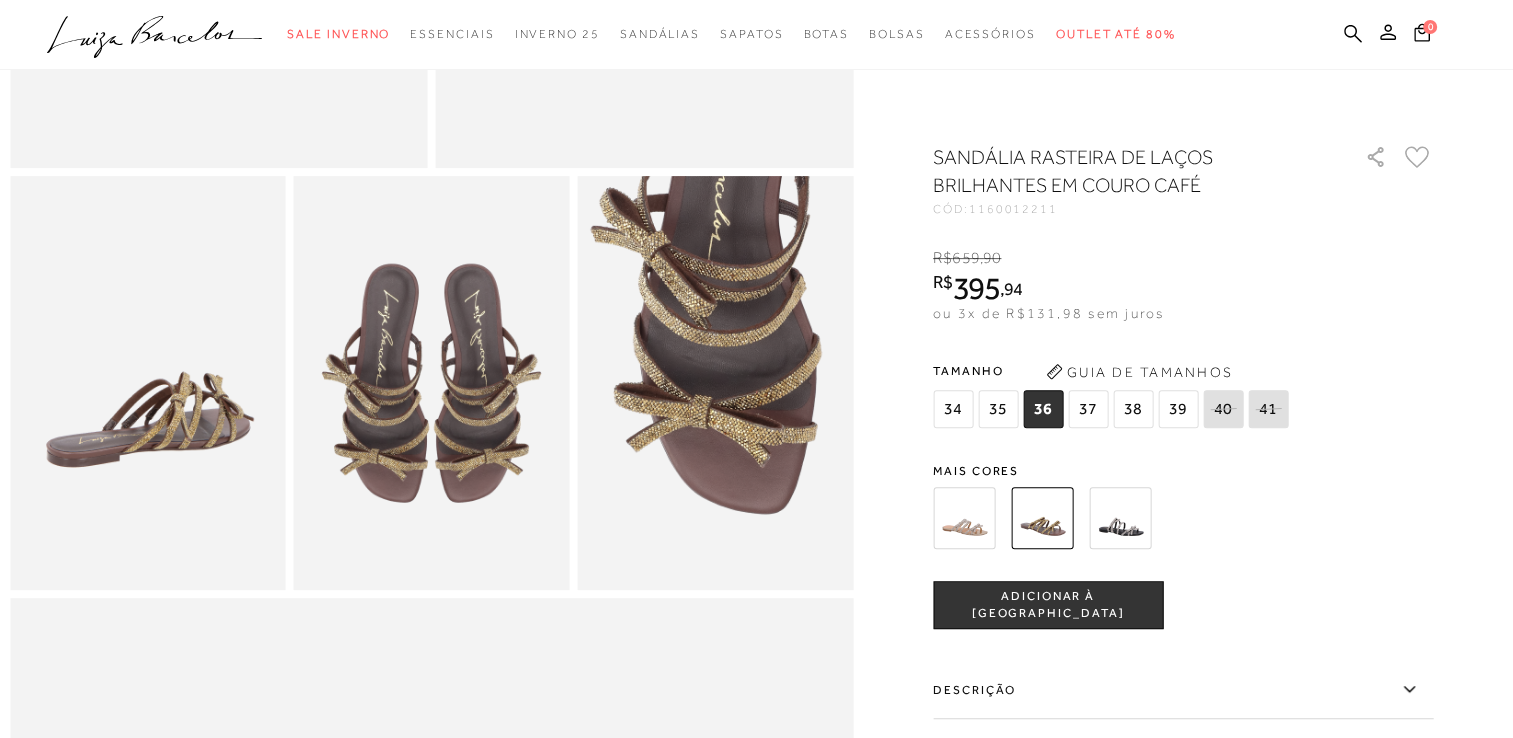 click on "ADICIONAR À [GEOGRAPHIC_DATA]" at bounding box center [1048, 605] 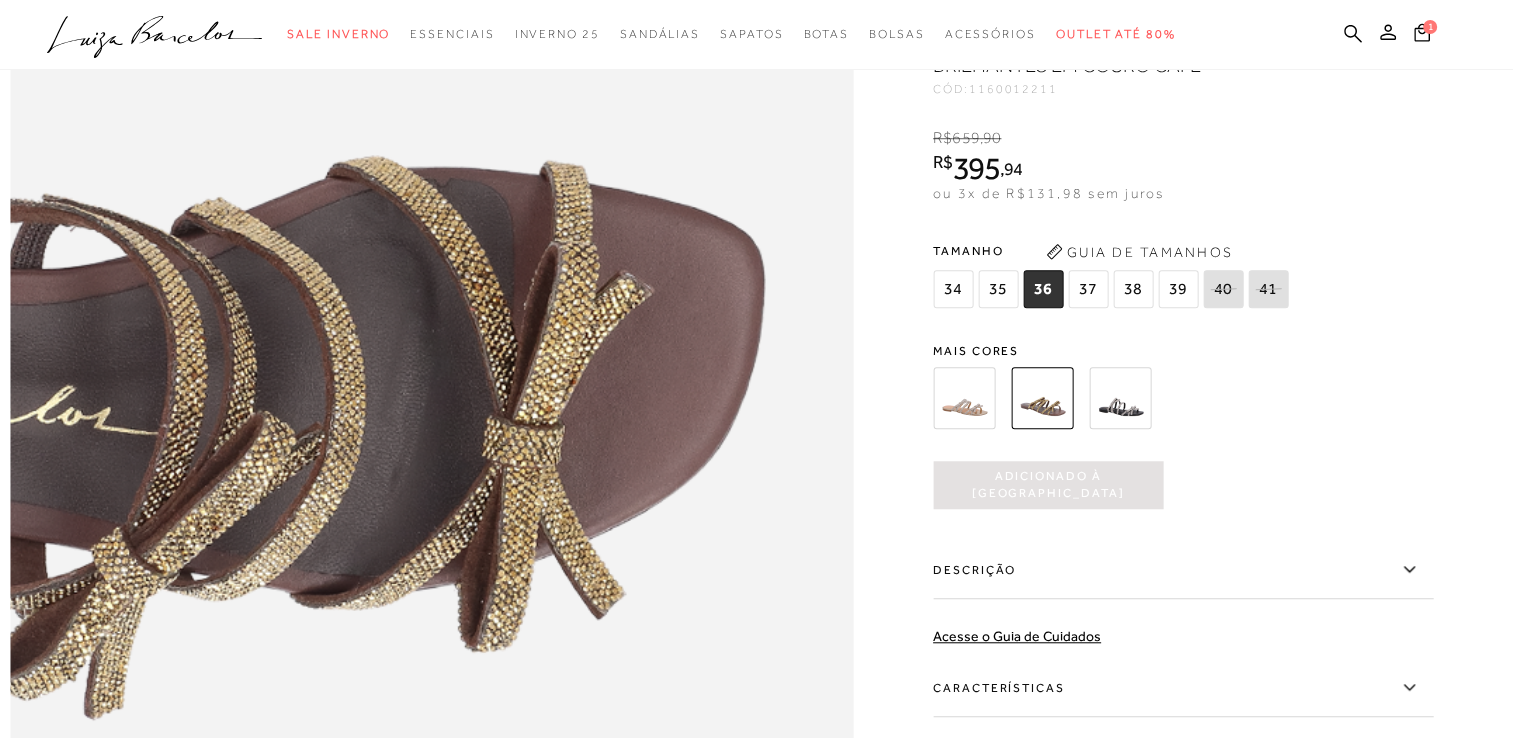 scroll, scrollTop: 1600, scrollLeft: 0, axis: vertical 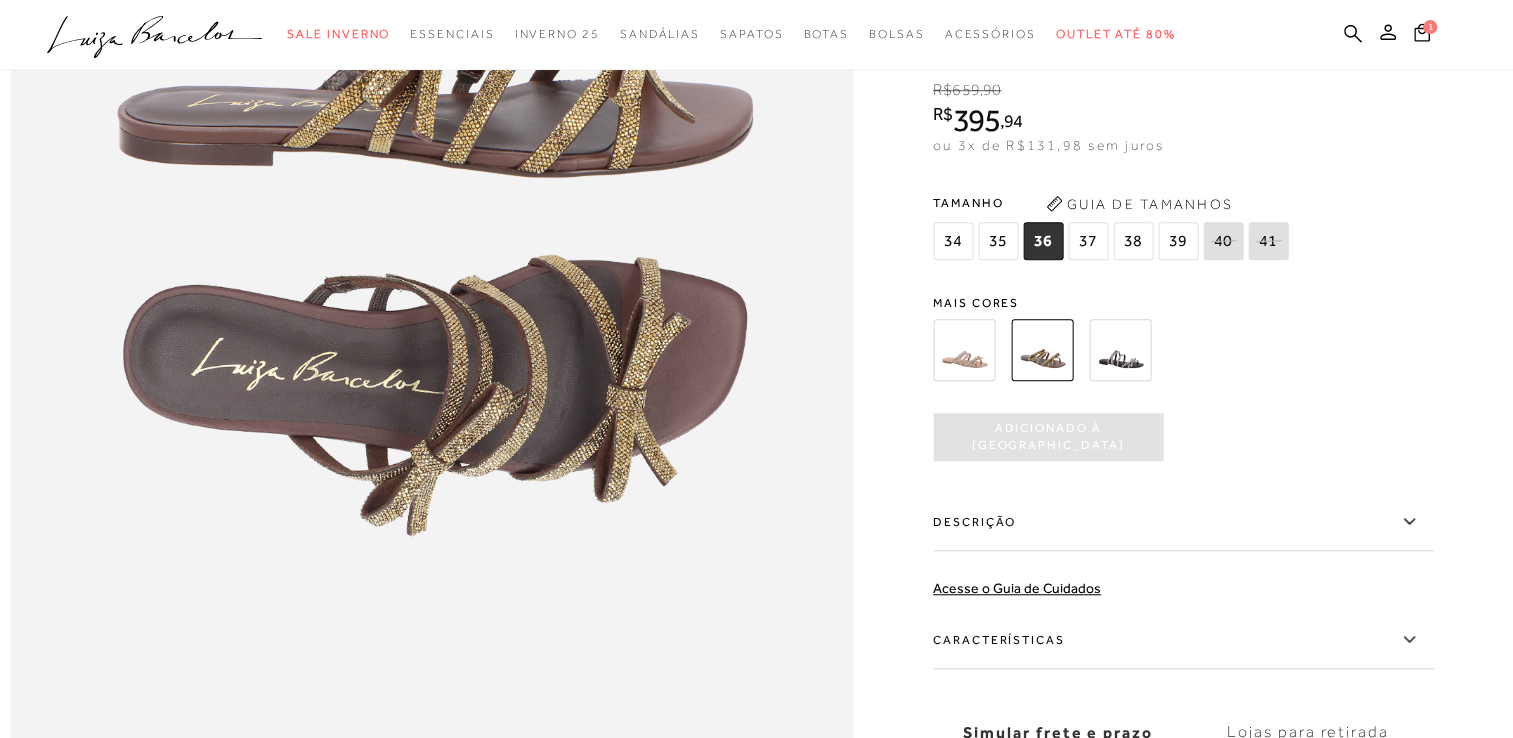 click at bounding box center (1159, 350) 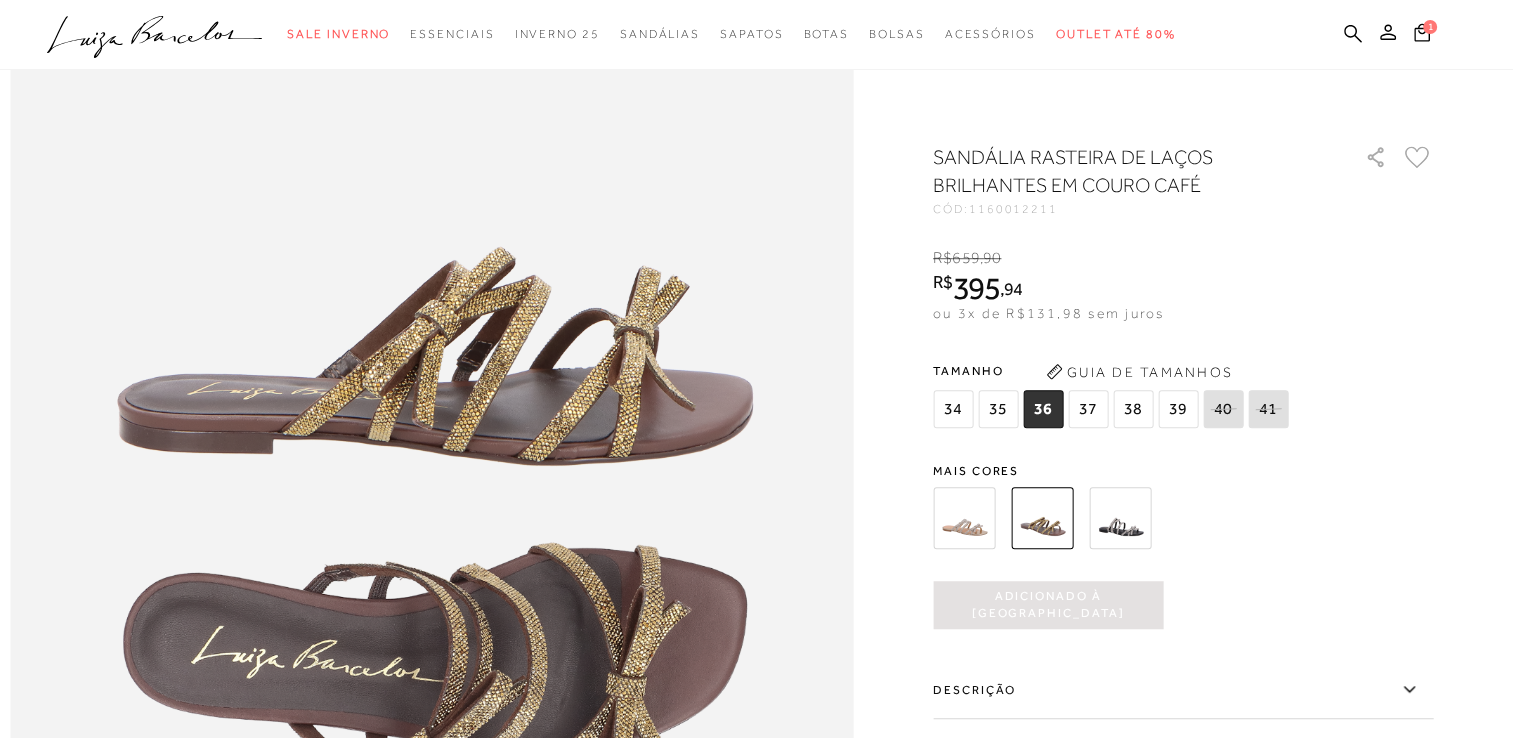 scroll, scrollTop: 1300, scrollLeft: 0, axis: vertical 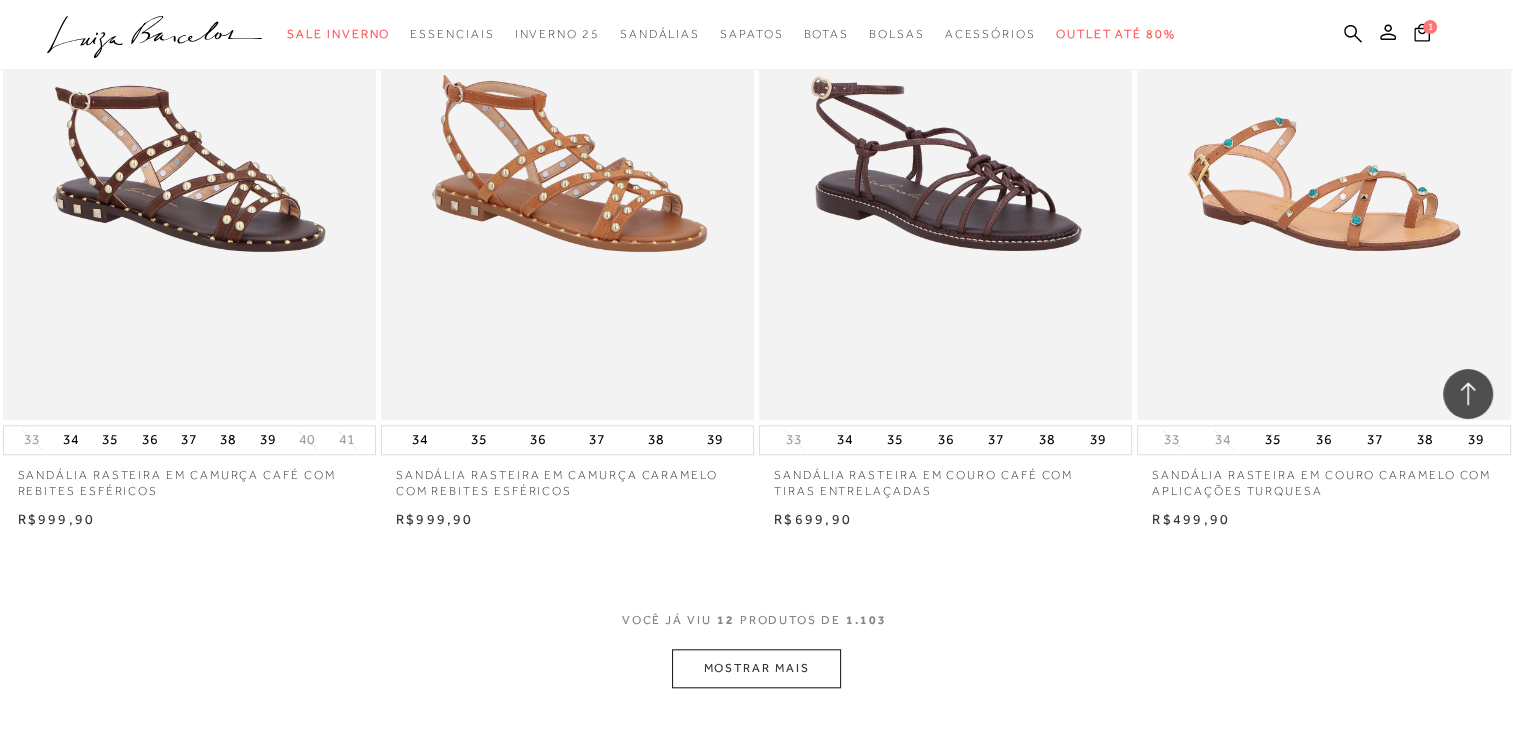 click on "MOSTRAR MAIS" at bounding box center [756, 668] 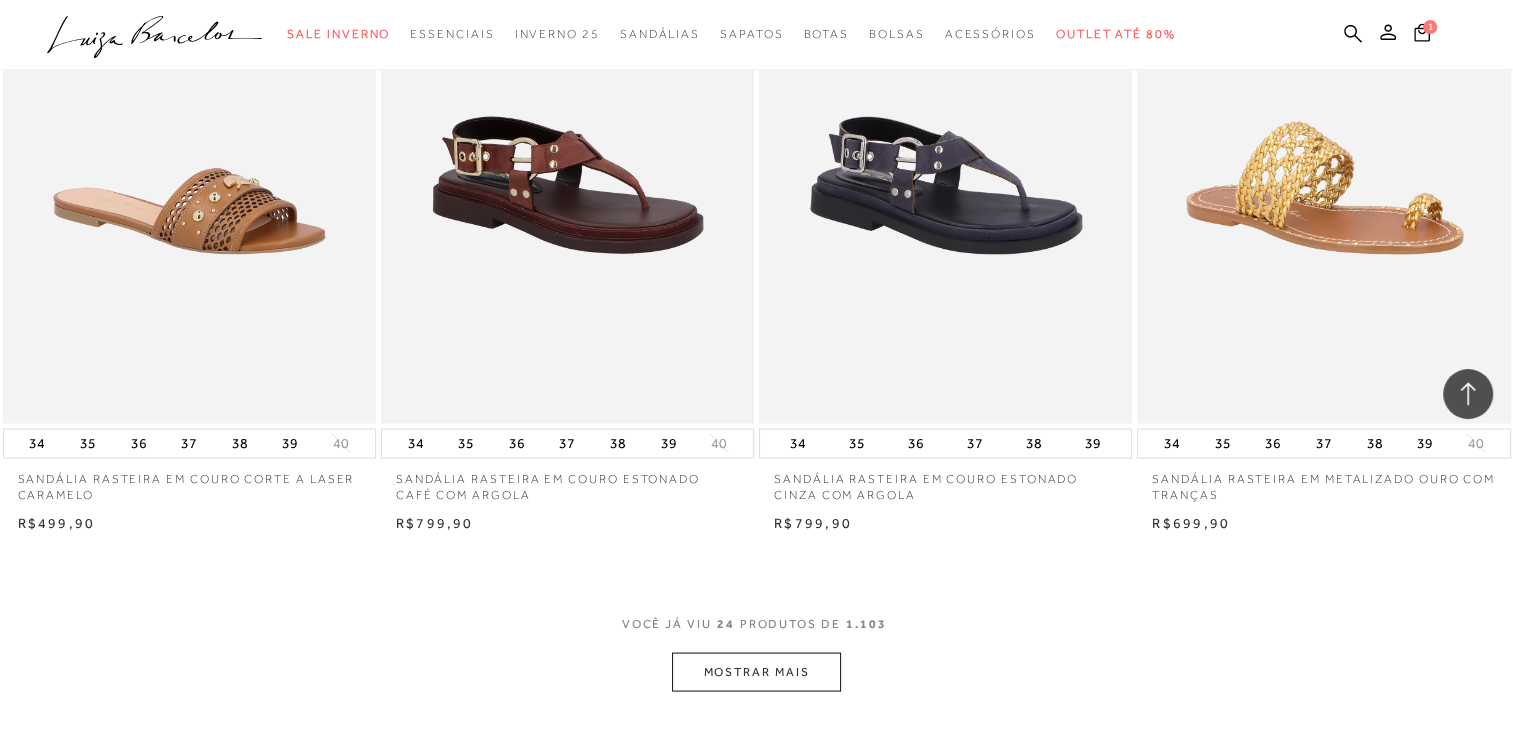 scroll, scrollTop: 4100, scrollLeft: 0, axis: vertical 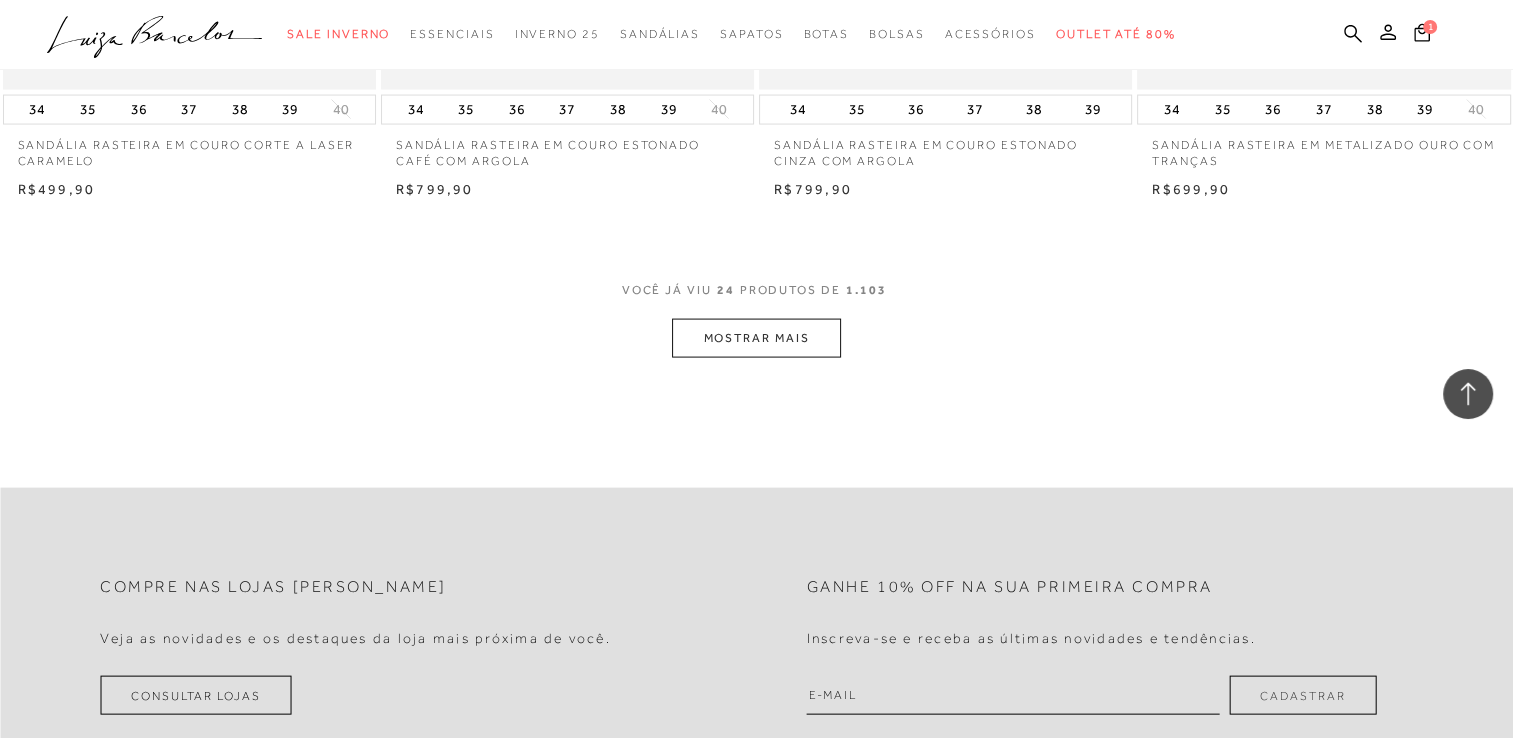 click on "MOSTRAR MAIS" at bounding box center [756, 338] 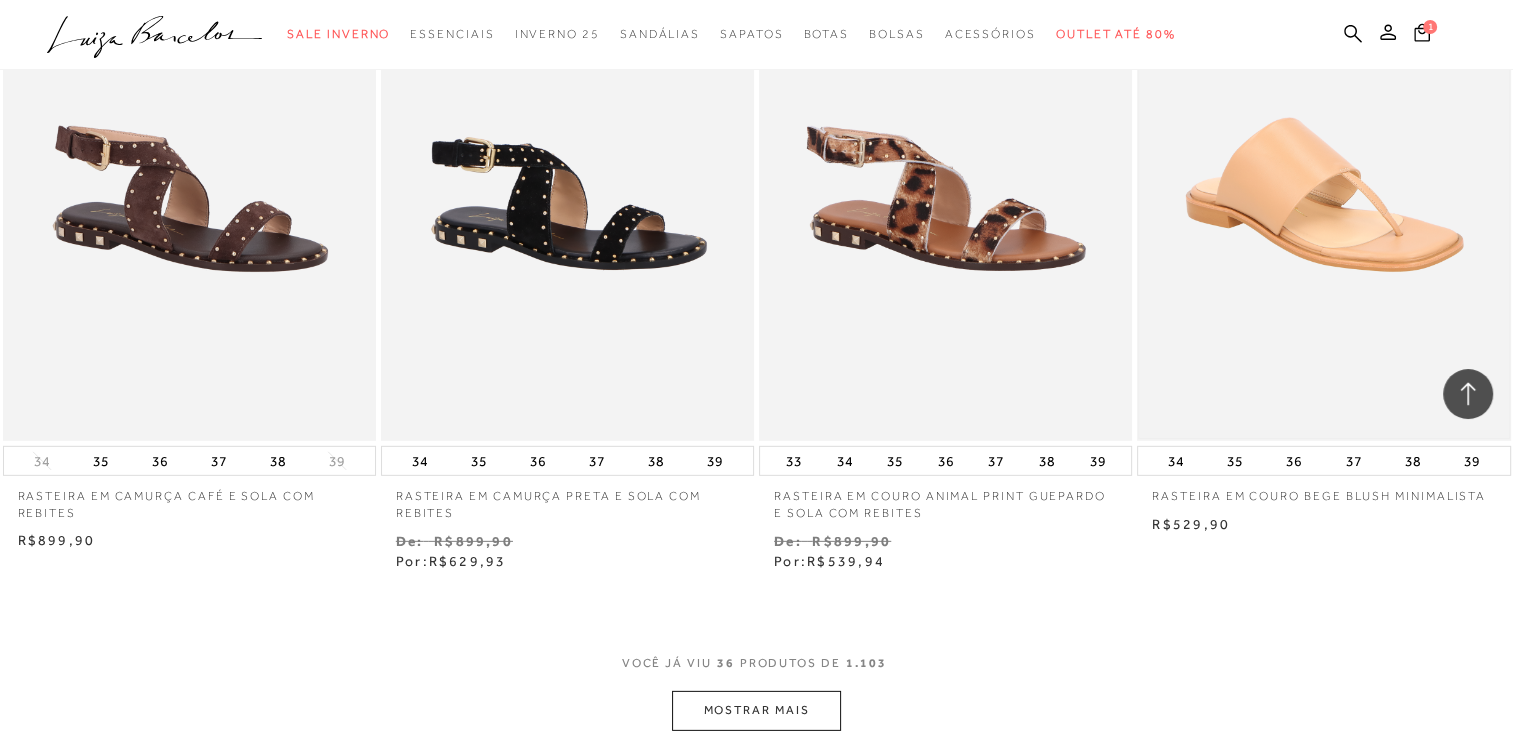 scroll, scrollTop: 6200, scrollLeft: 0, axis: vertical 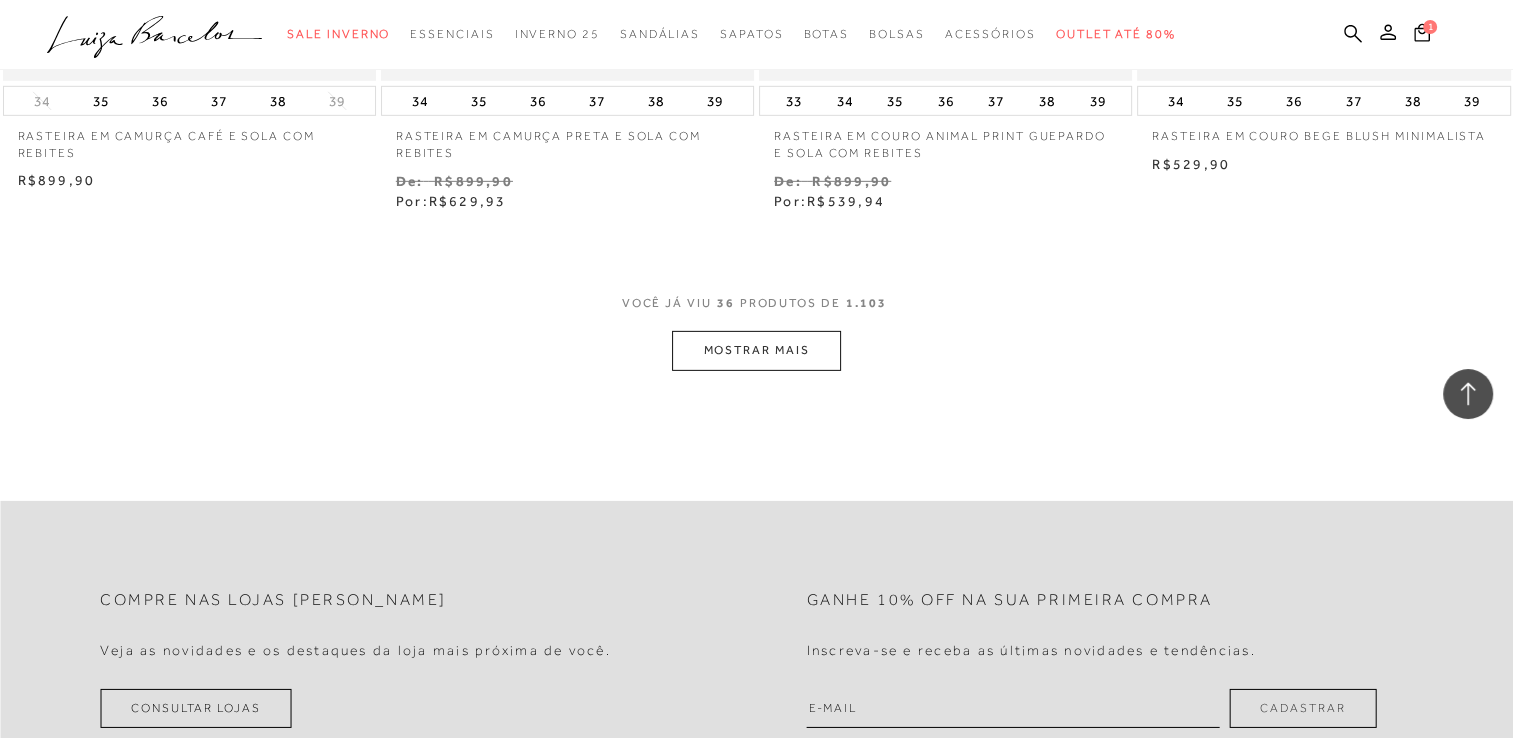 click on "VOCê JÁ VIU
36
PRODUTOS DE
1.103
MOSTRAR MAIS" at bounding box center [756, 333] 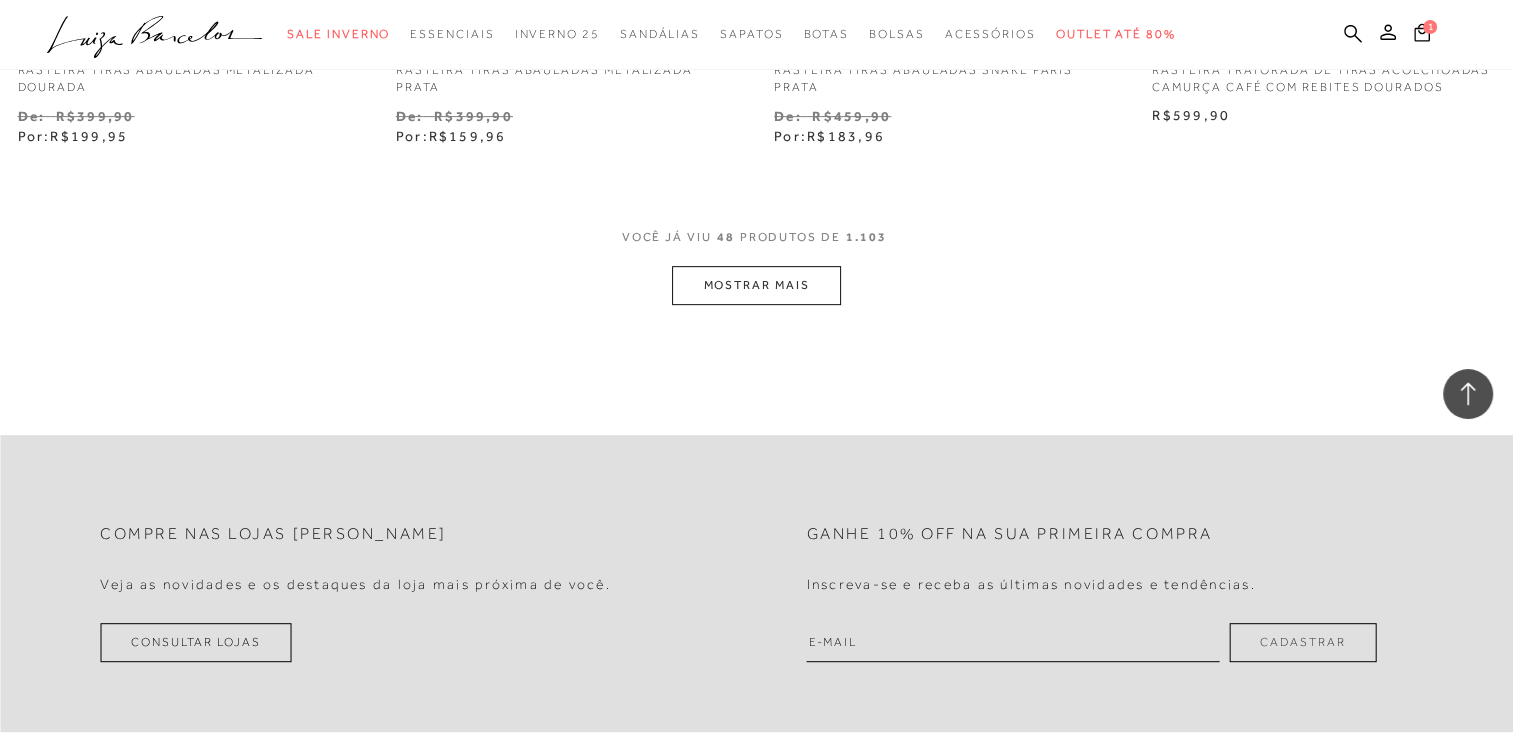 scroll, scrollTop: 8400, scrollLeft: 0, axis: vertical 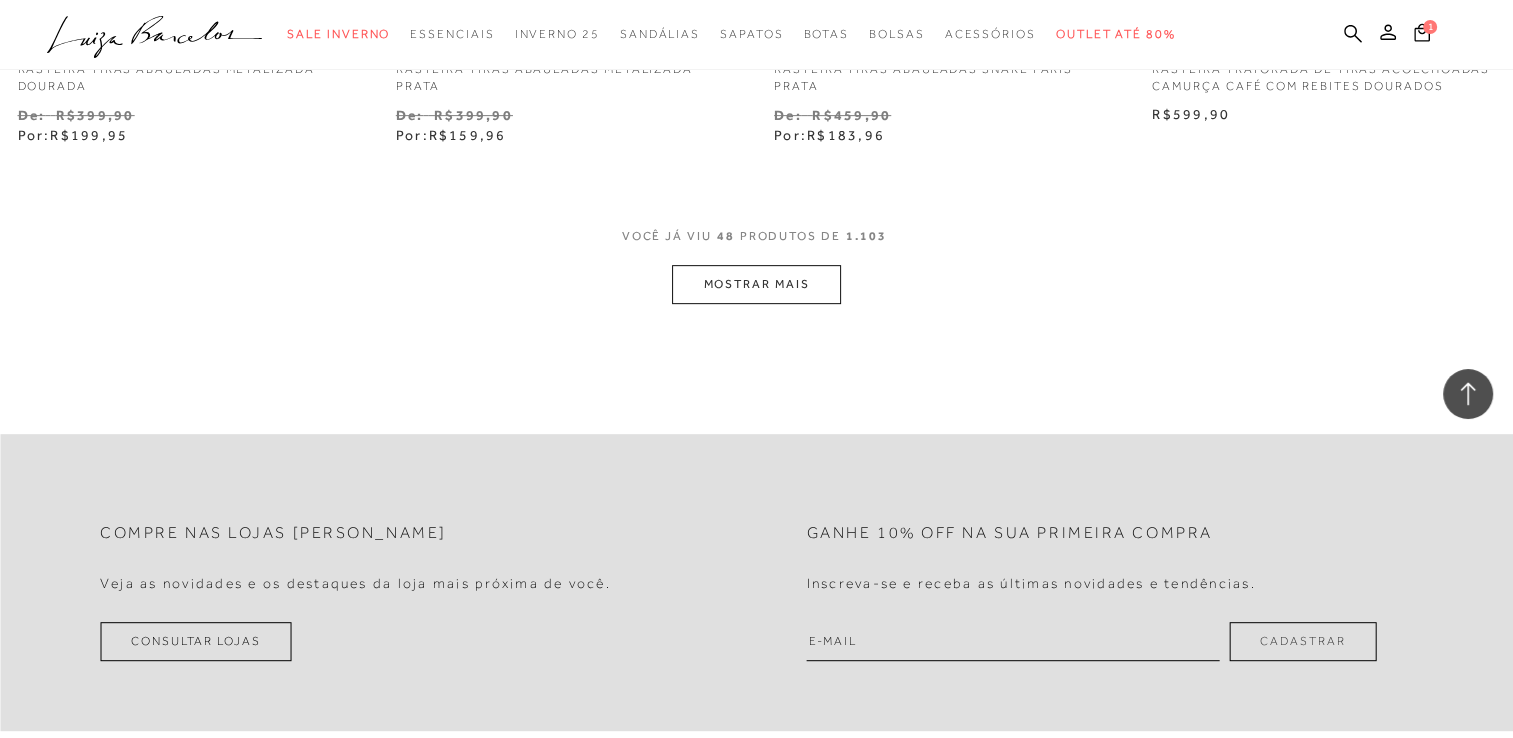 click on "VOCê JÁ VIU
48
PRODUTOS DE
1.103
MOSTRAR MAIS" at bounding box center [756, 266] 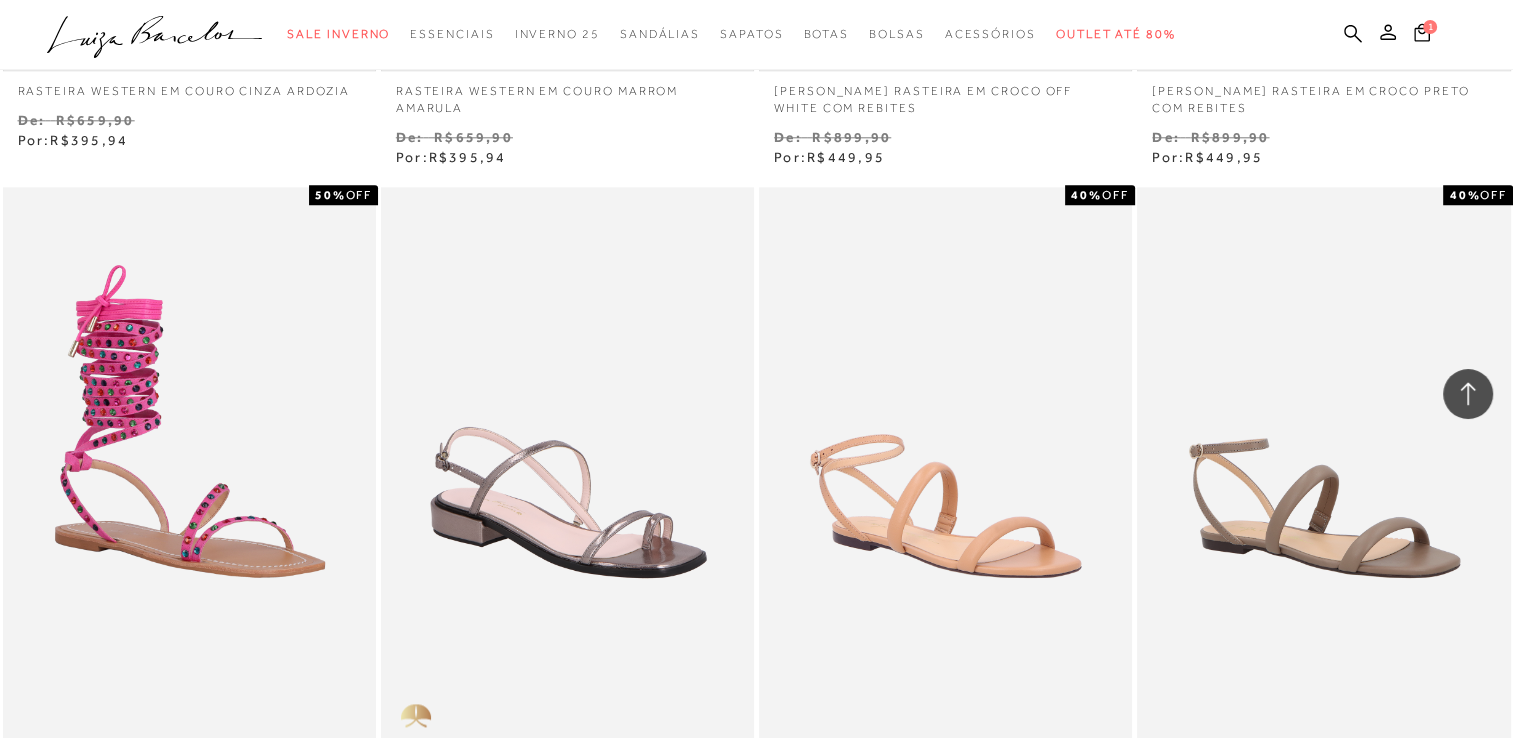 scroll, scrollTop: 10400, scrollLeft: 0, axis: vertical 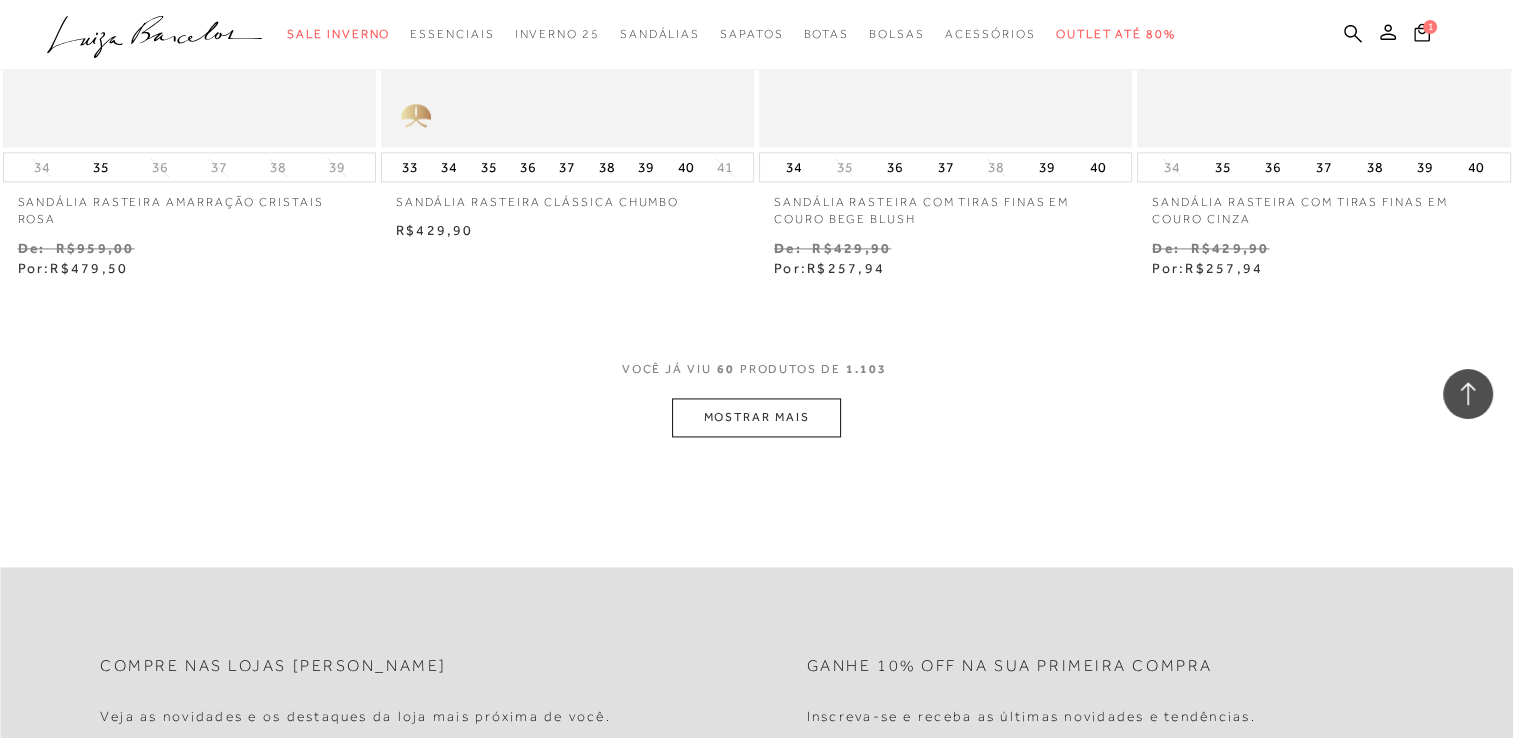 click on "MOSTRAR MAIS" at bounding box center [756, 417] 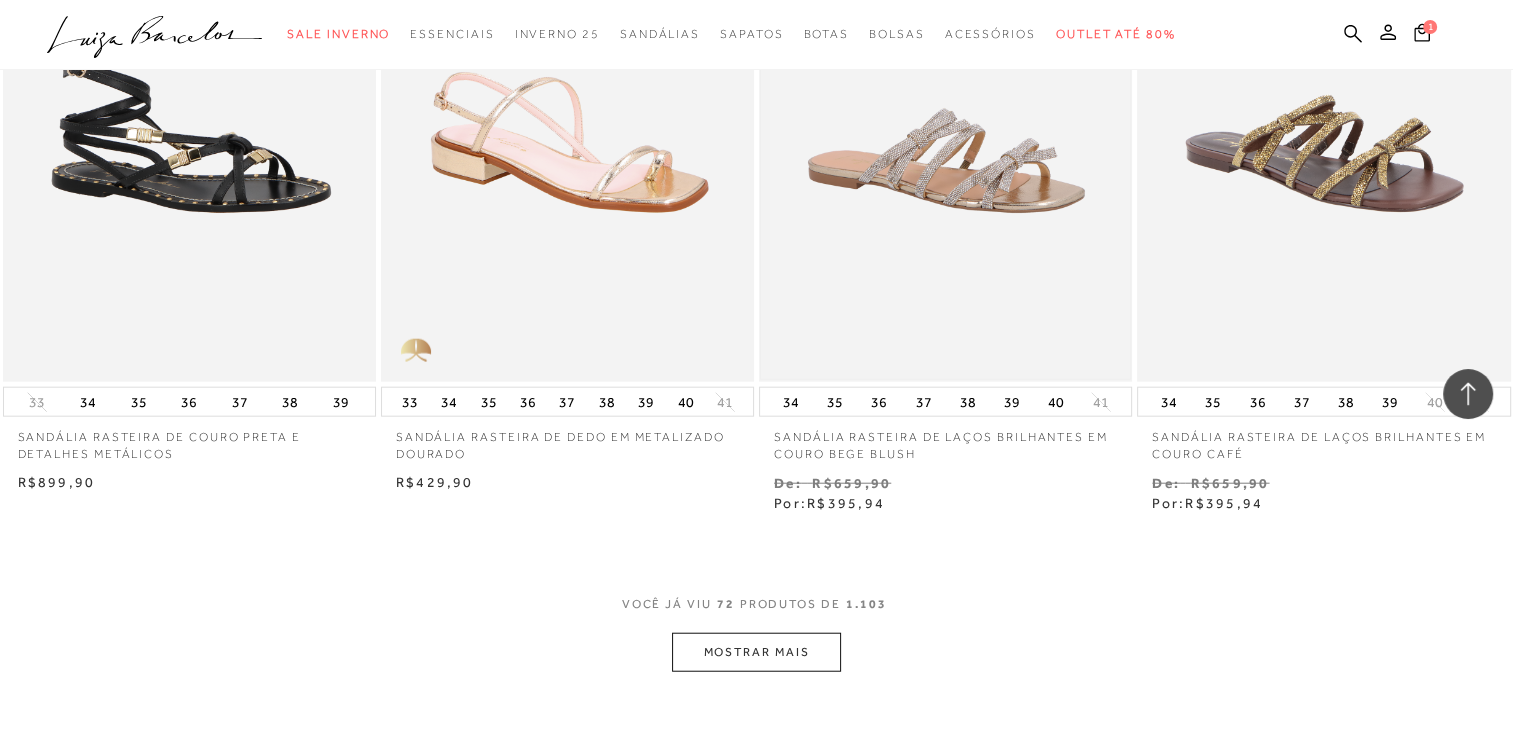 scroll, scrollTop: 12300, scrollLeft: 0, axis: vertical 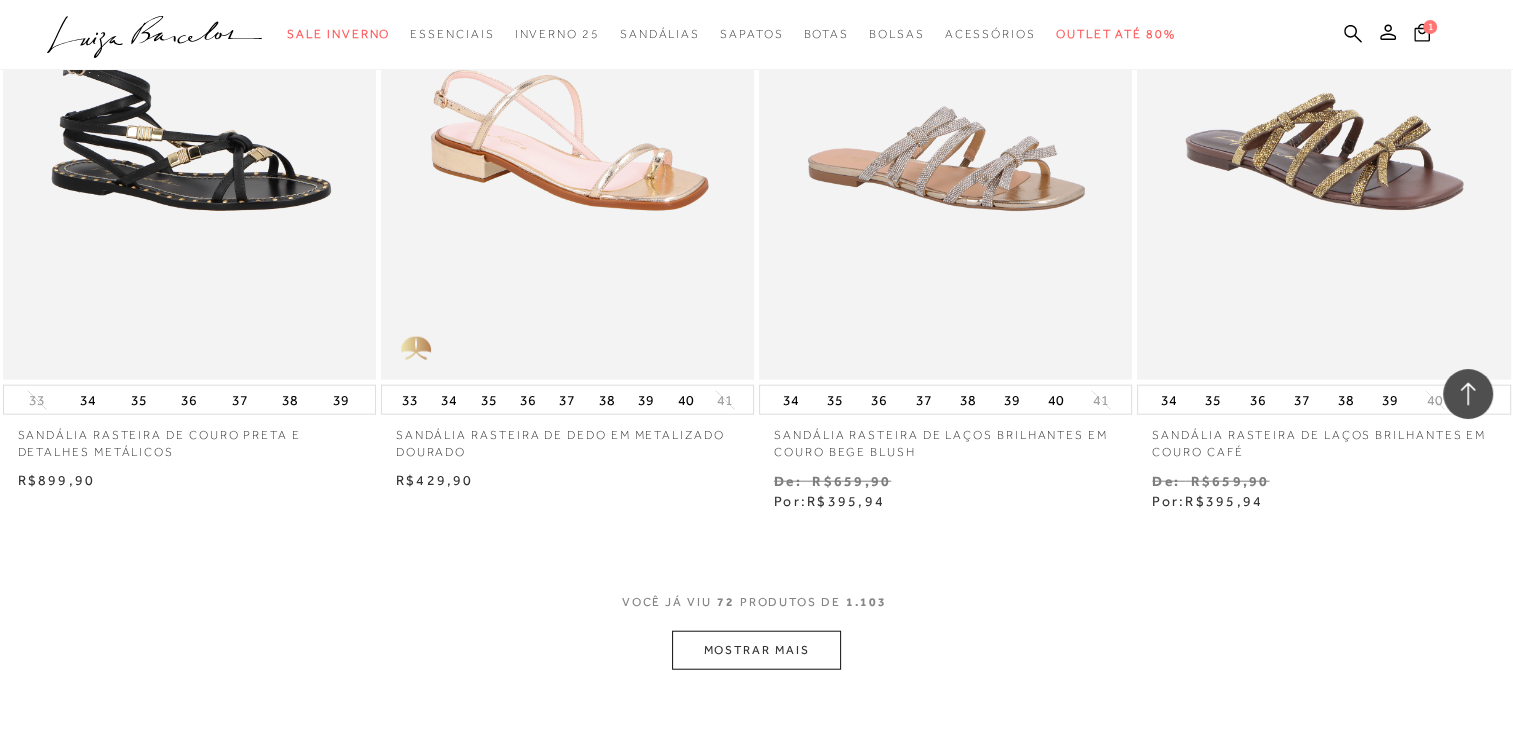 click on "MOSTRAR MAIS" at bounding box center (756, 650) 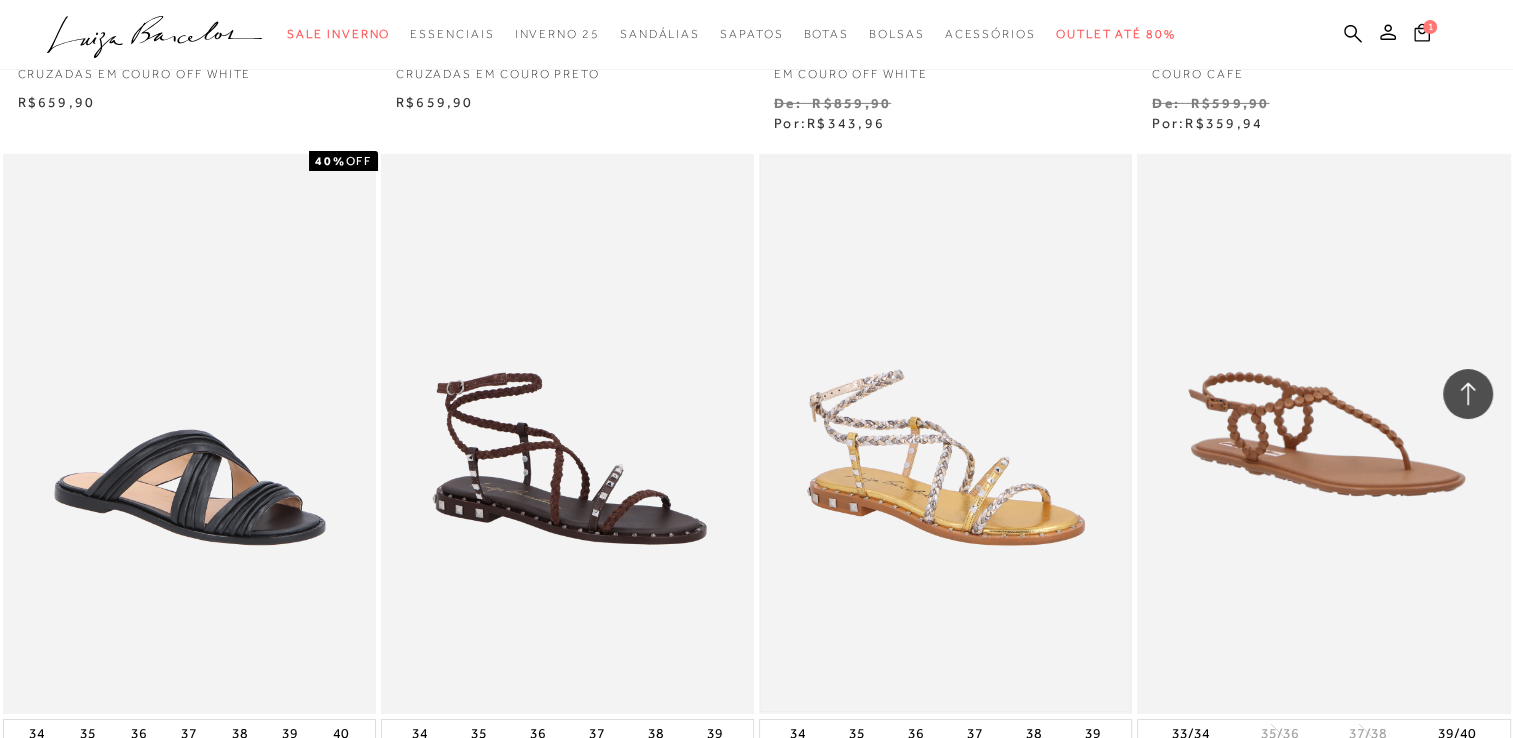 scroll, scrollTop: 14600, scrollLeft: 0, axis: vertical 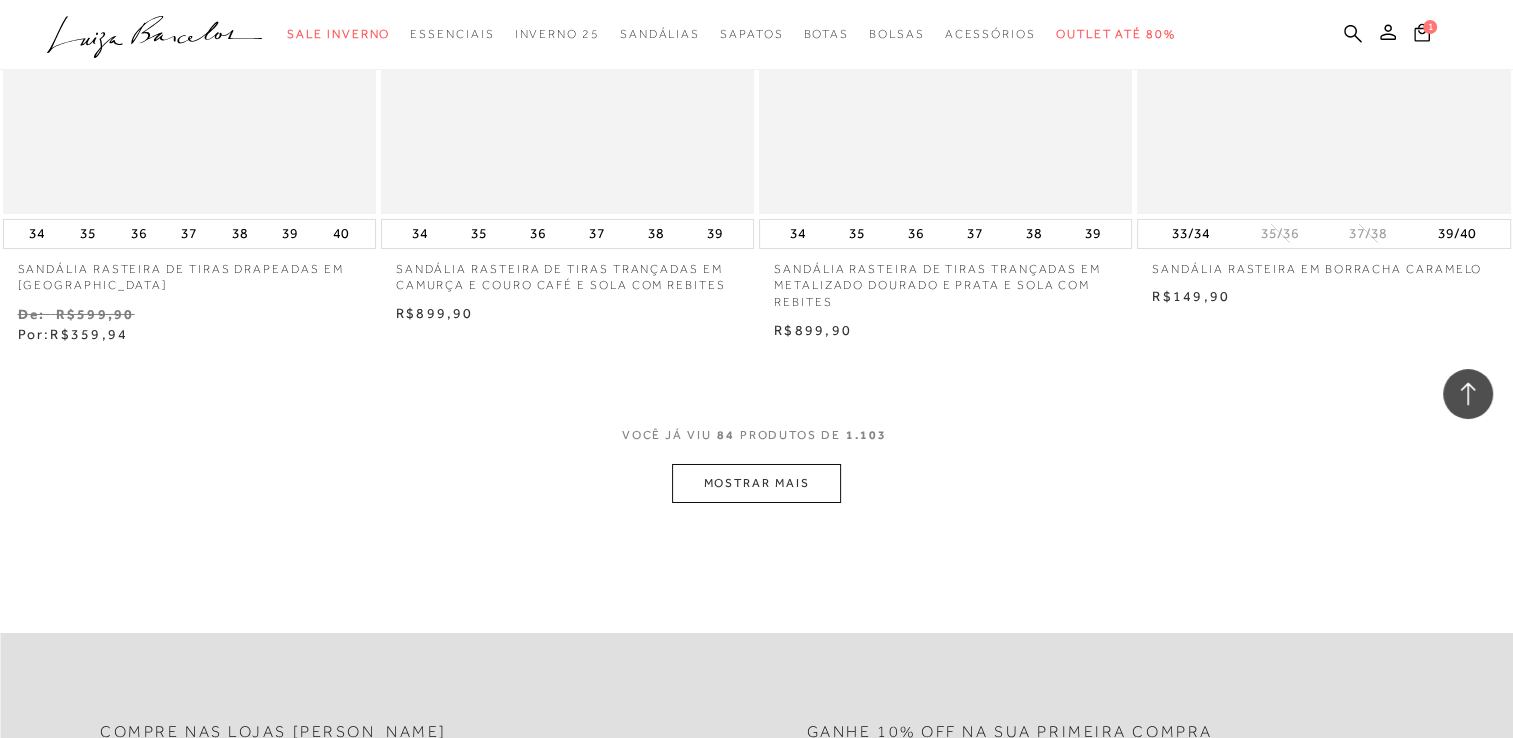 click on "MOSTRAR MAIS" at bounding box center (756, 483) 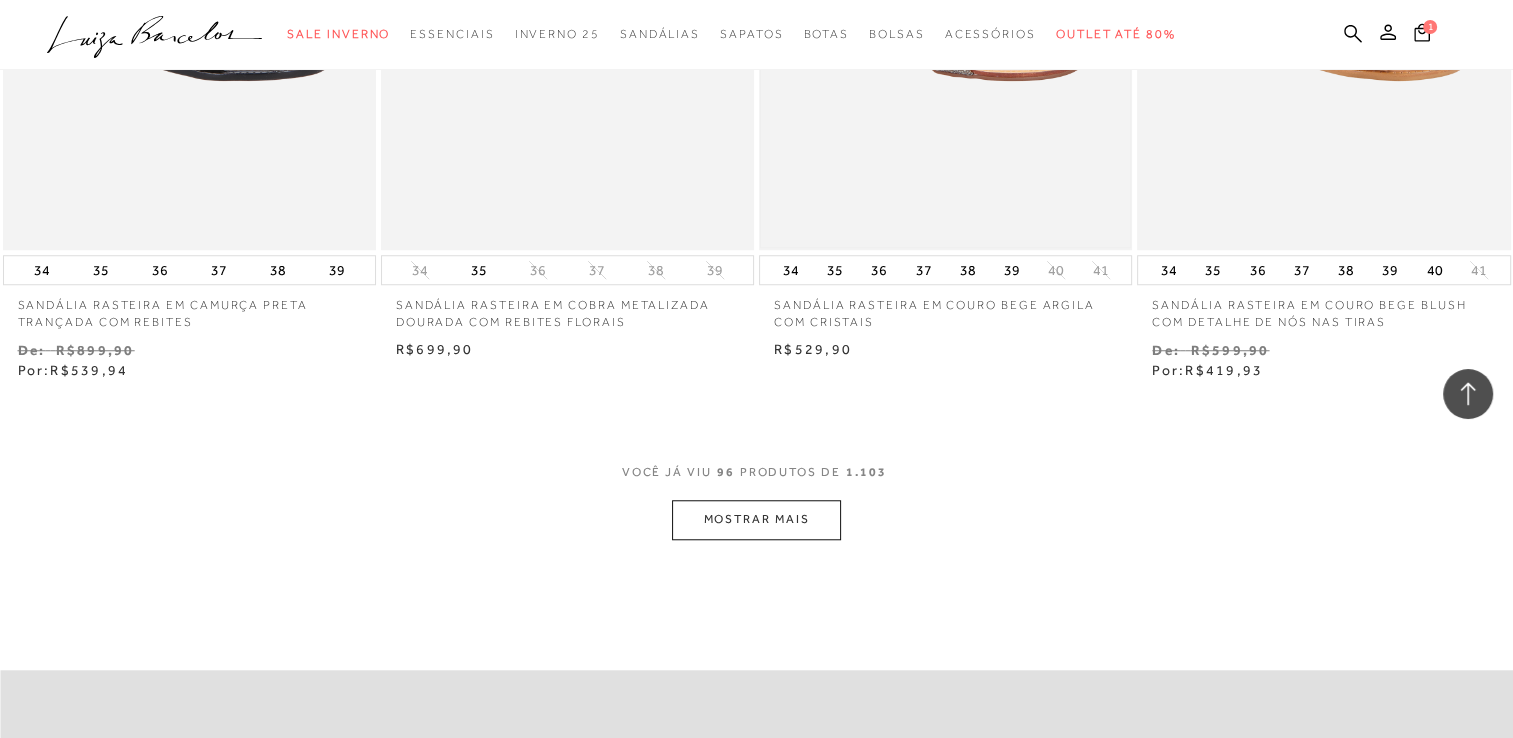 scroll, scrollTop: 16700, scrollLeft: 0, axis: vertical 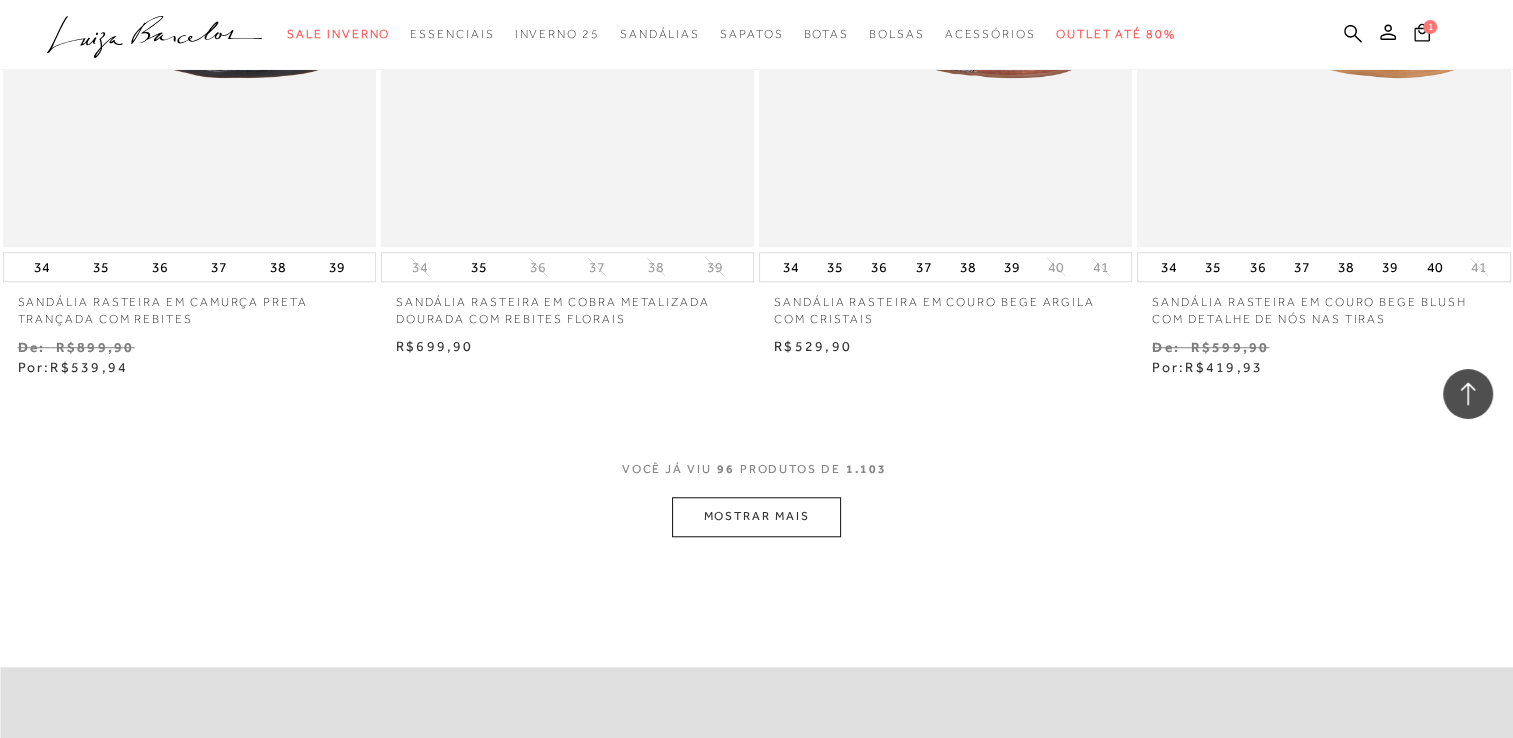 click on "VOCê JÁ VIU
96
PRODUTOS DE
1.103
MOSTRAR MAIS" at bounding box center [756, 499] 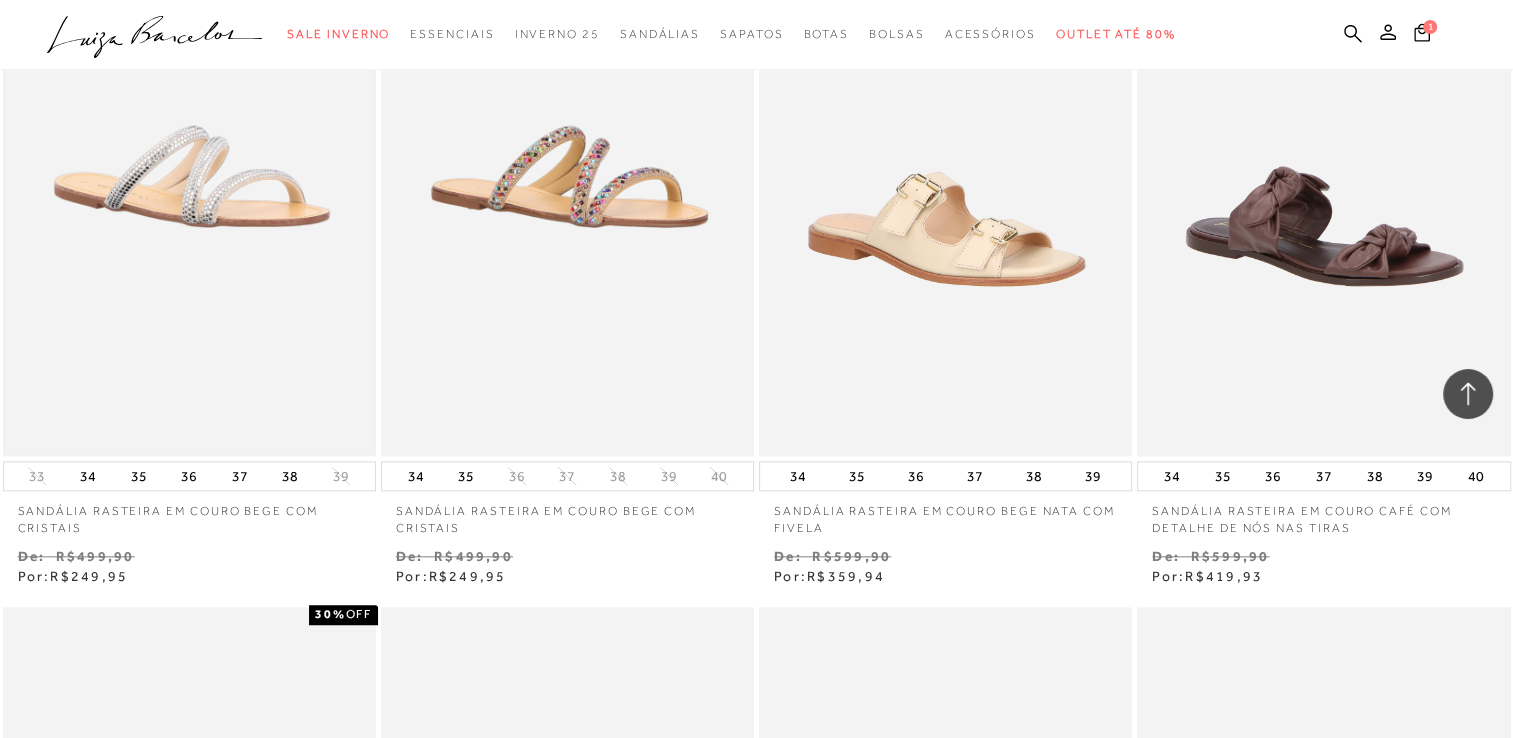 scroll, scrollTop: 17200, scrollLeft: 0, axis: vertical 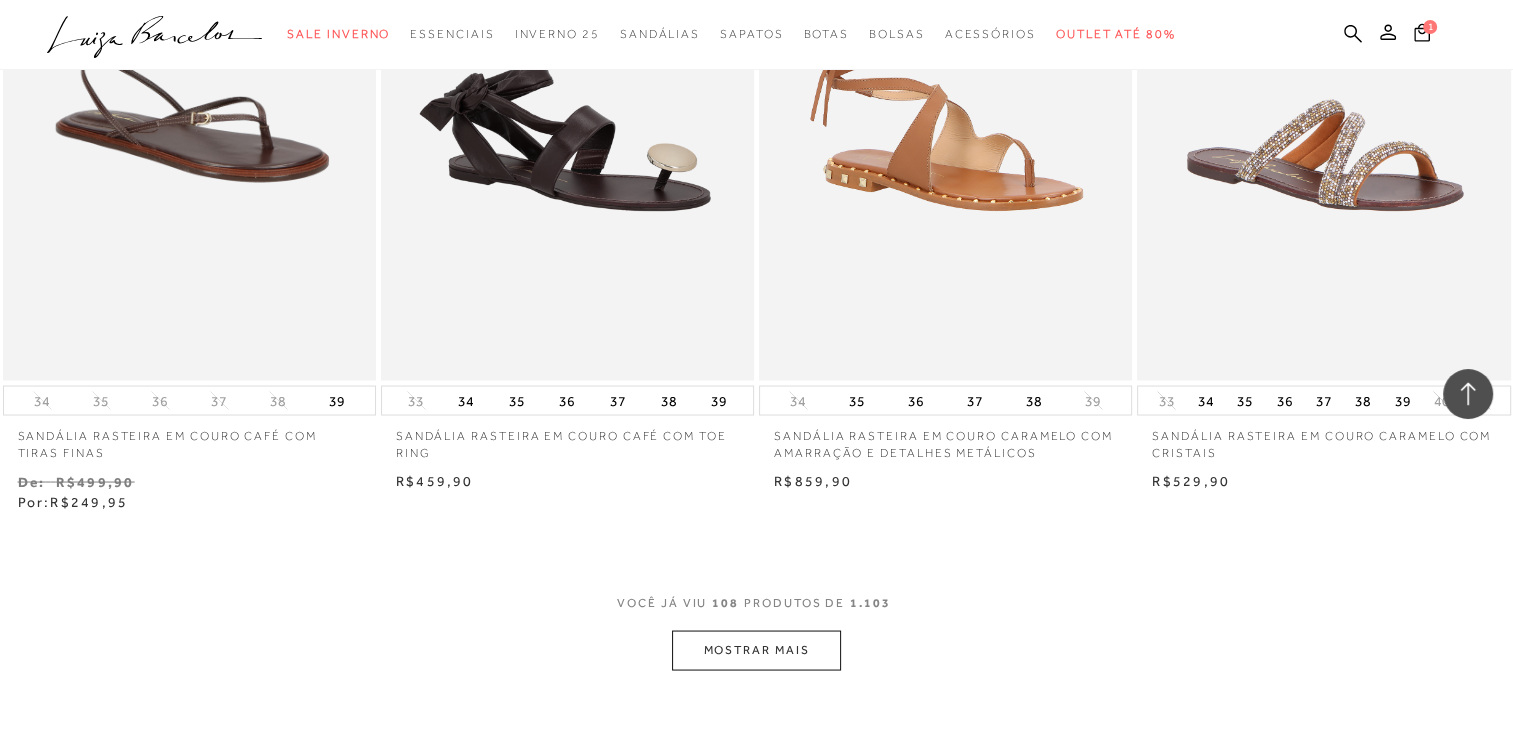 click on "MOSTRAR MAIS" at bounding box center [756, 649] 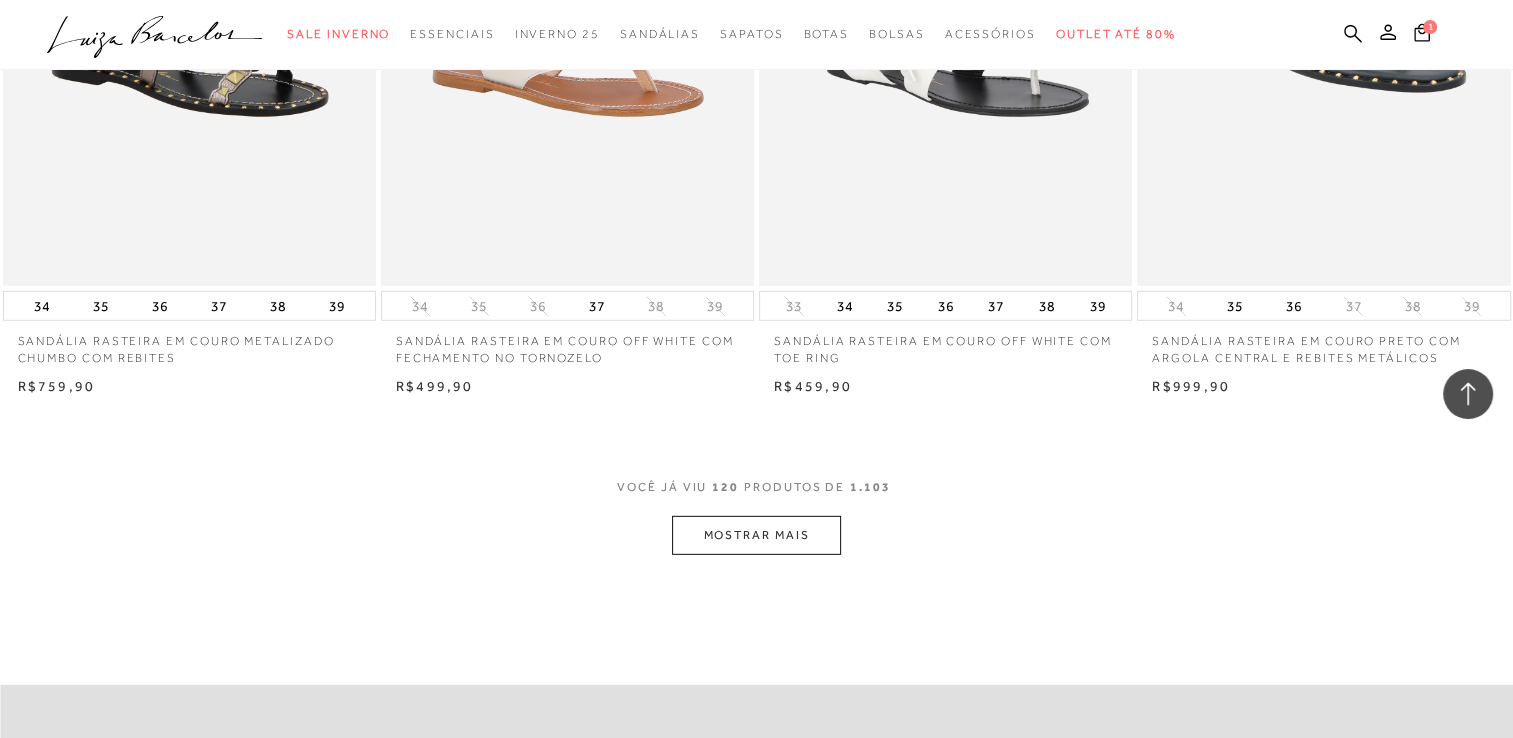 scroll, scrollTop: 21200, scrollLeft: 0, axis: vertical 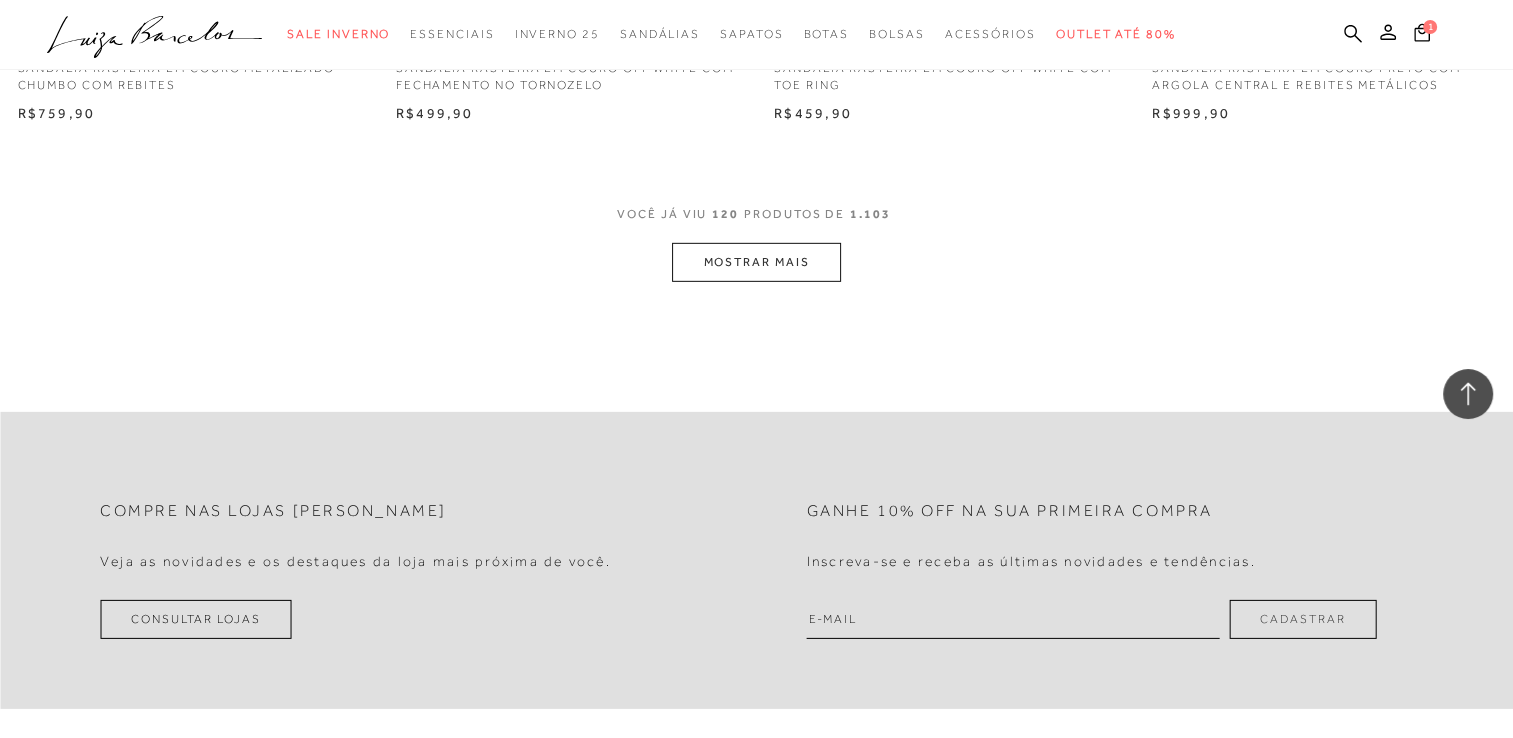 click on "PRODUTOS DE" at bounding box center (794, 214) 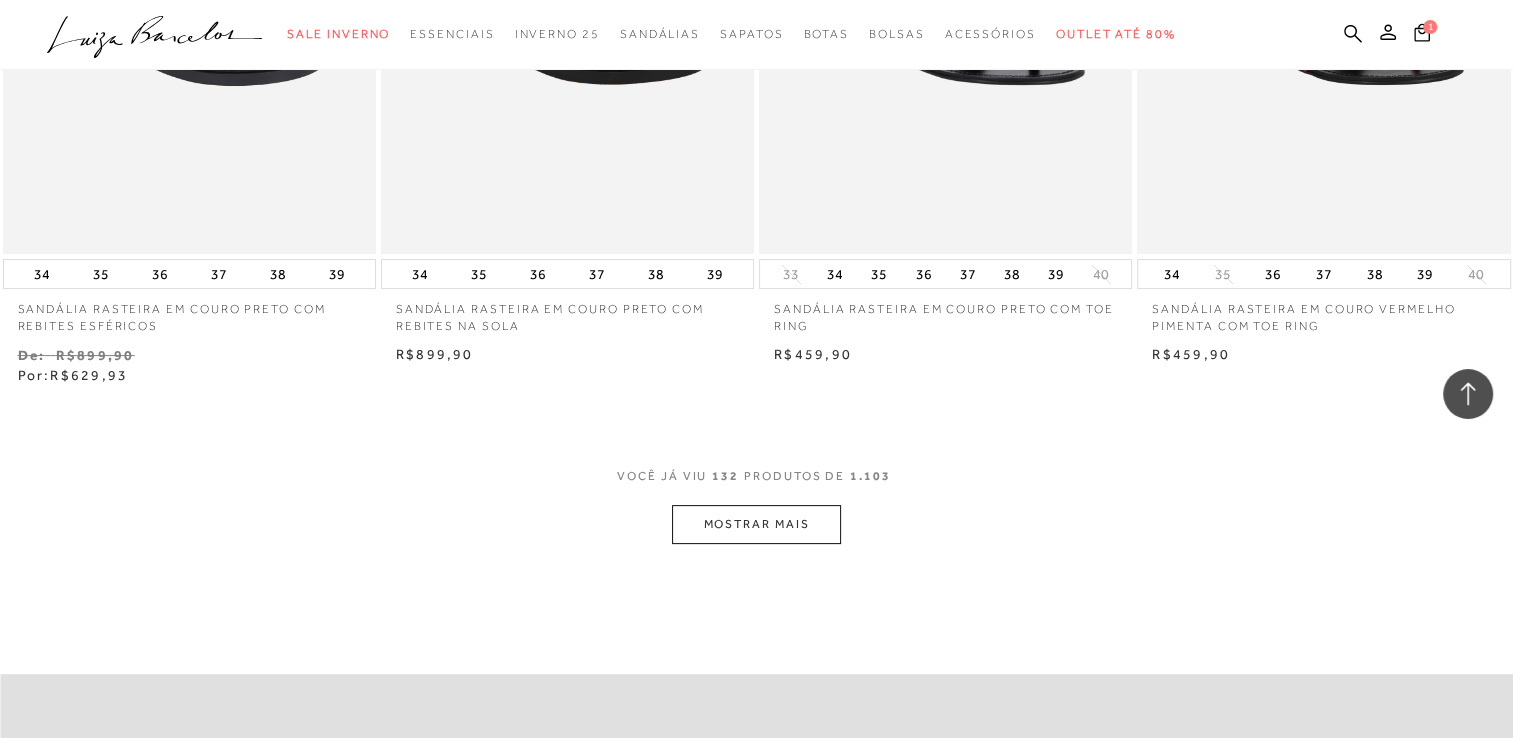 scroll, scrollTop: 23100, scrollLeft: 0, axis: vertical 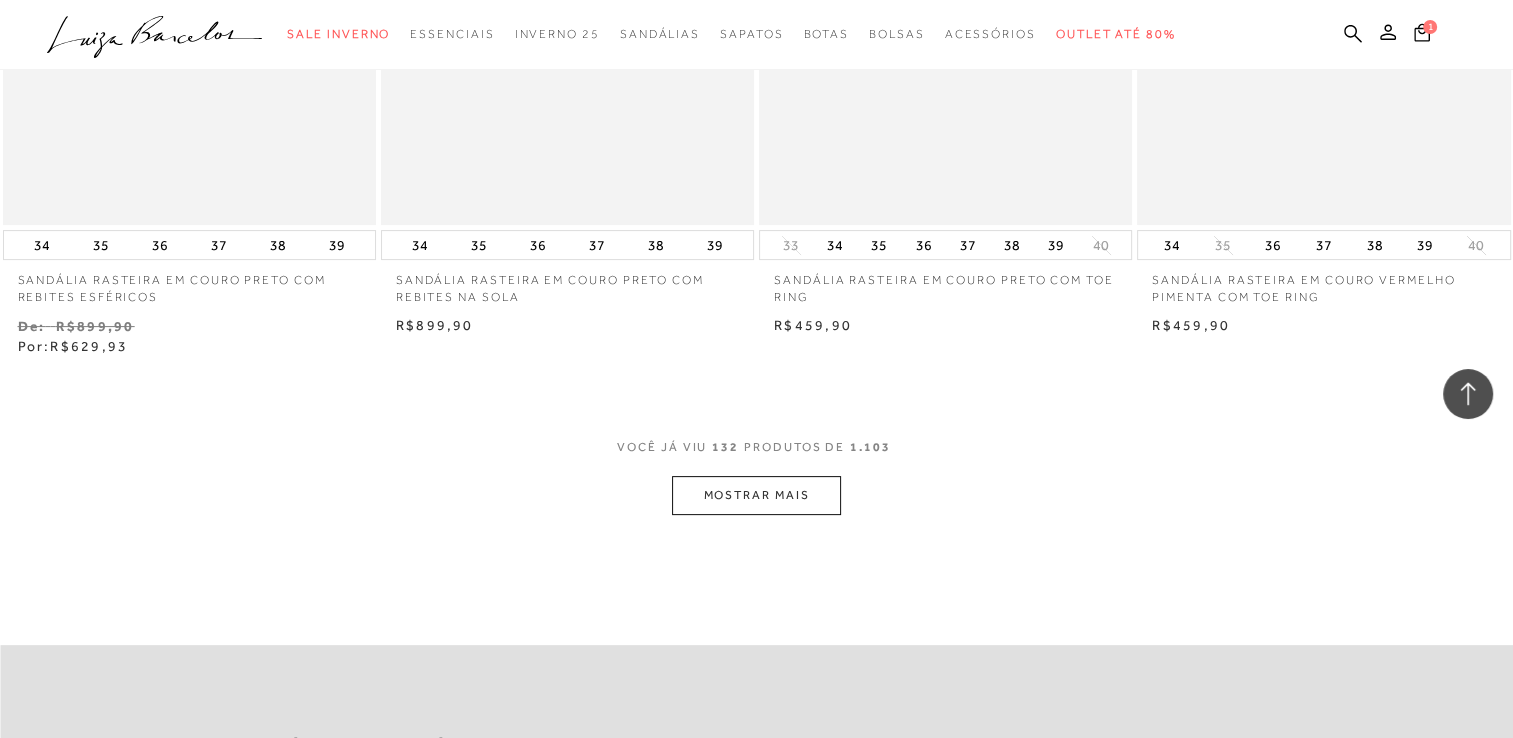 click on "MOSTRAR MAIS" at bounding box center (756, 495) 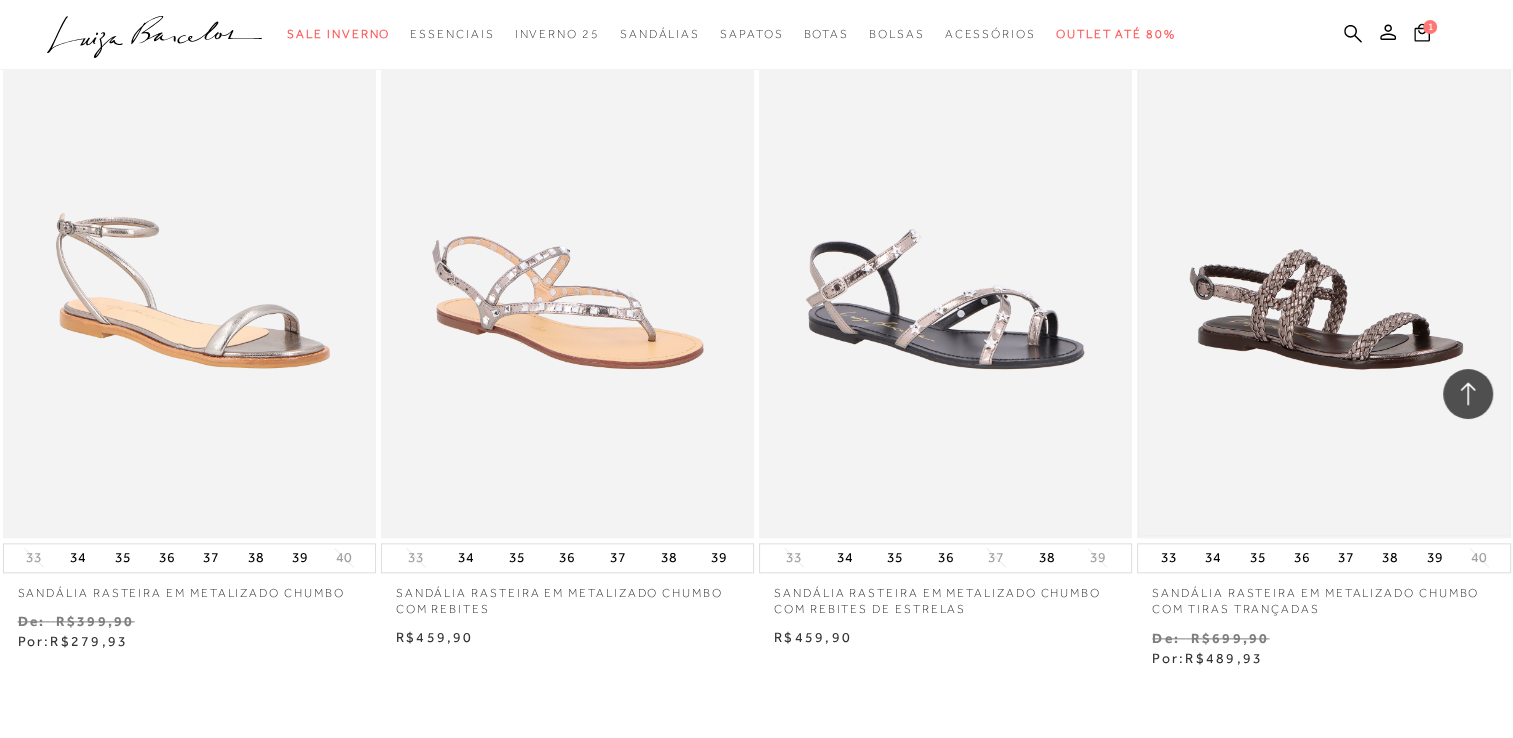 scroll, scrollTop: 25400, scrollLeft: 0, axis: vertical 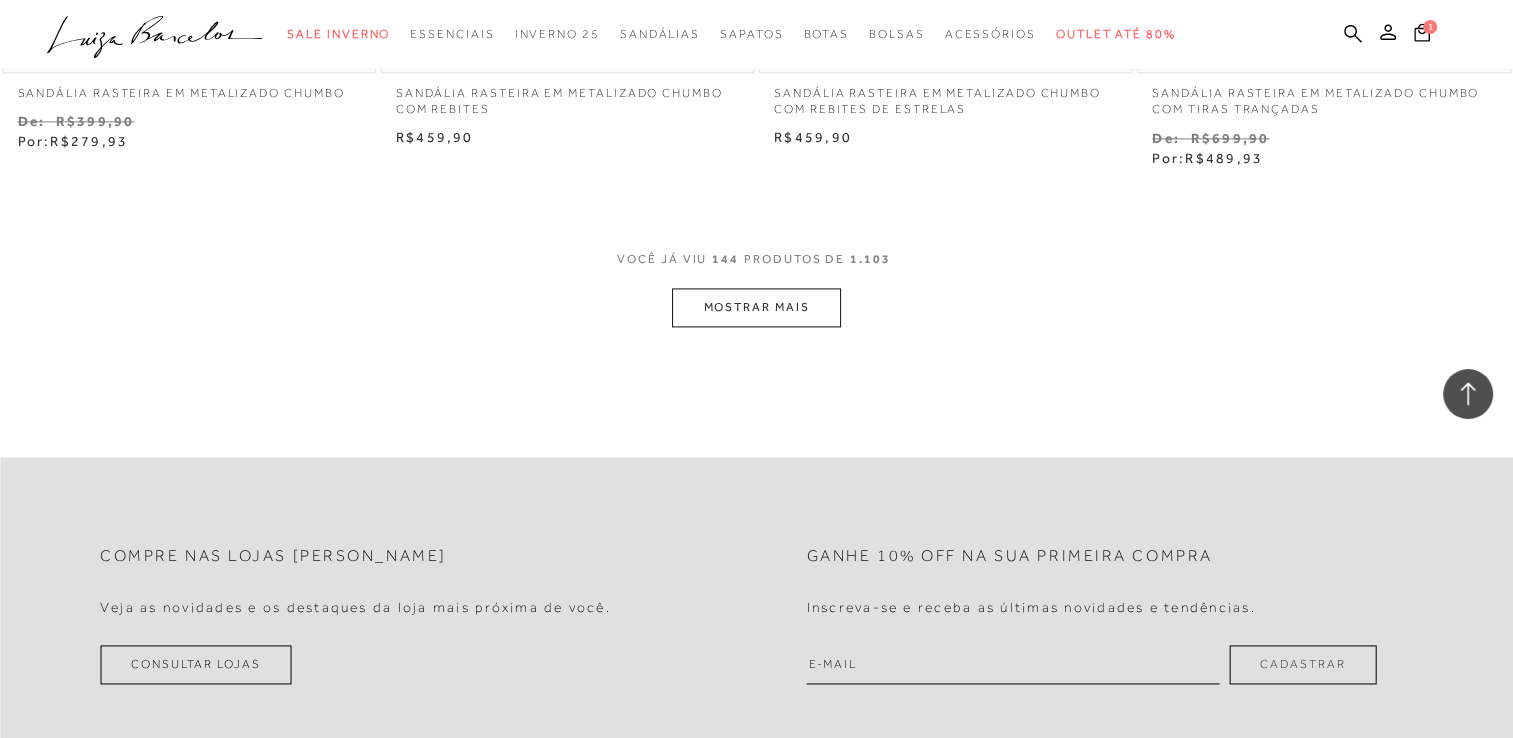 click on "MOSTRAR MAIS" at bounding box center (756, 307) 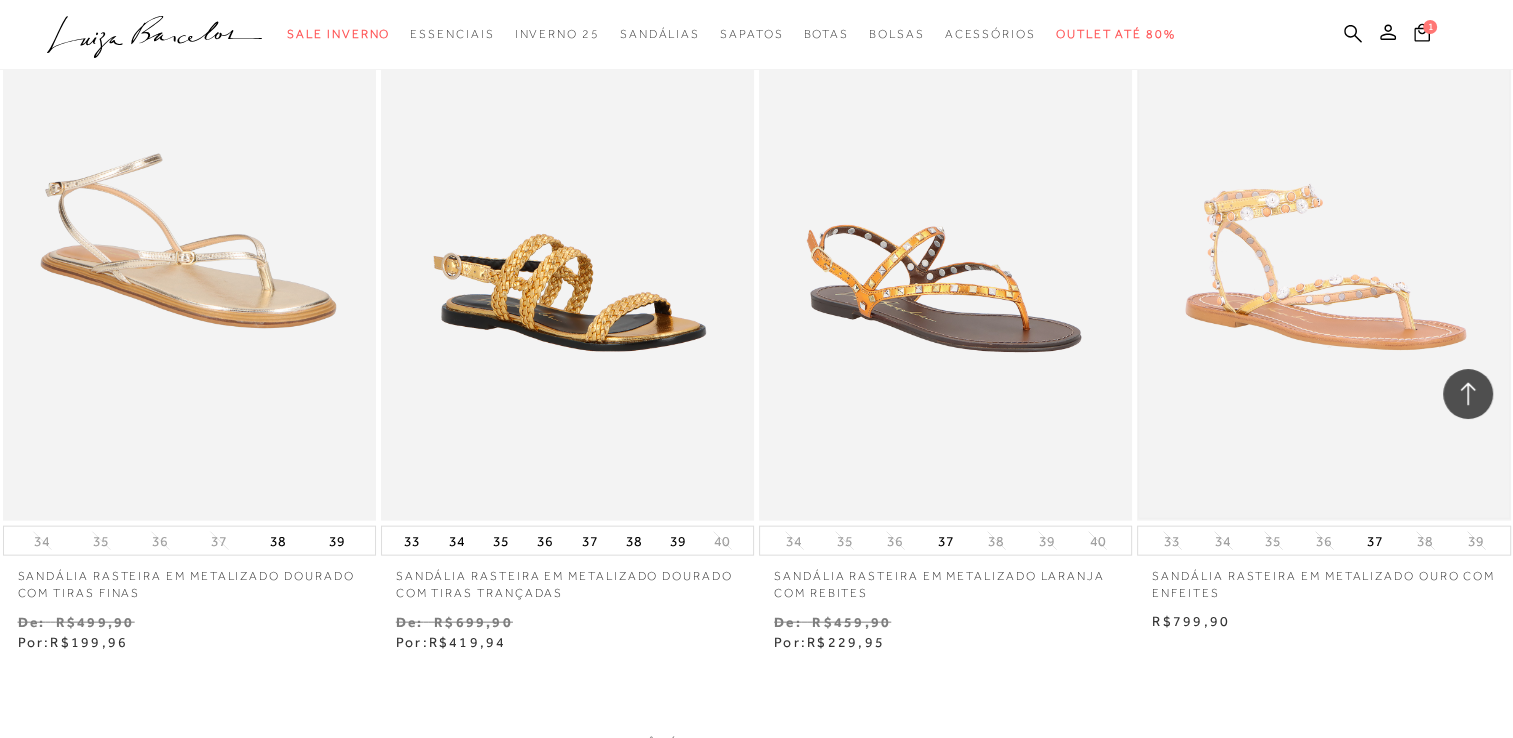 scroll, scrollTop: 27600, scrollLeft: 0, axis: vertical 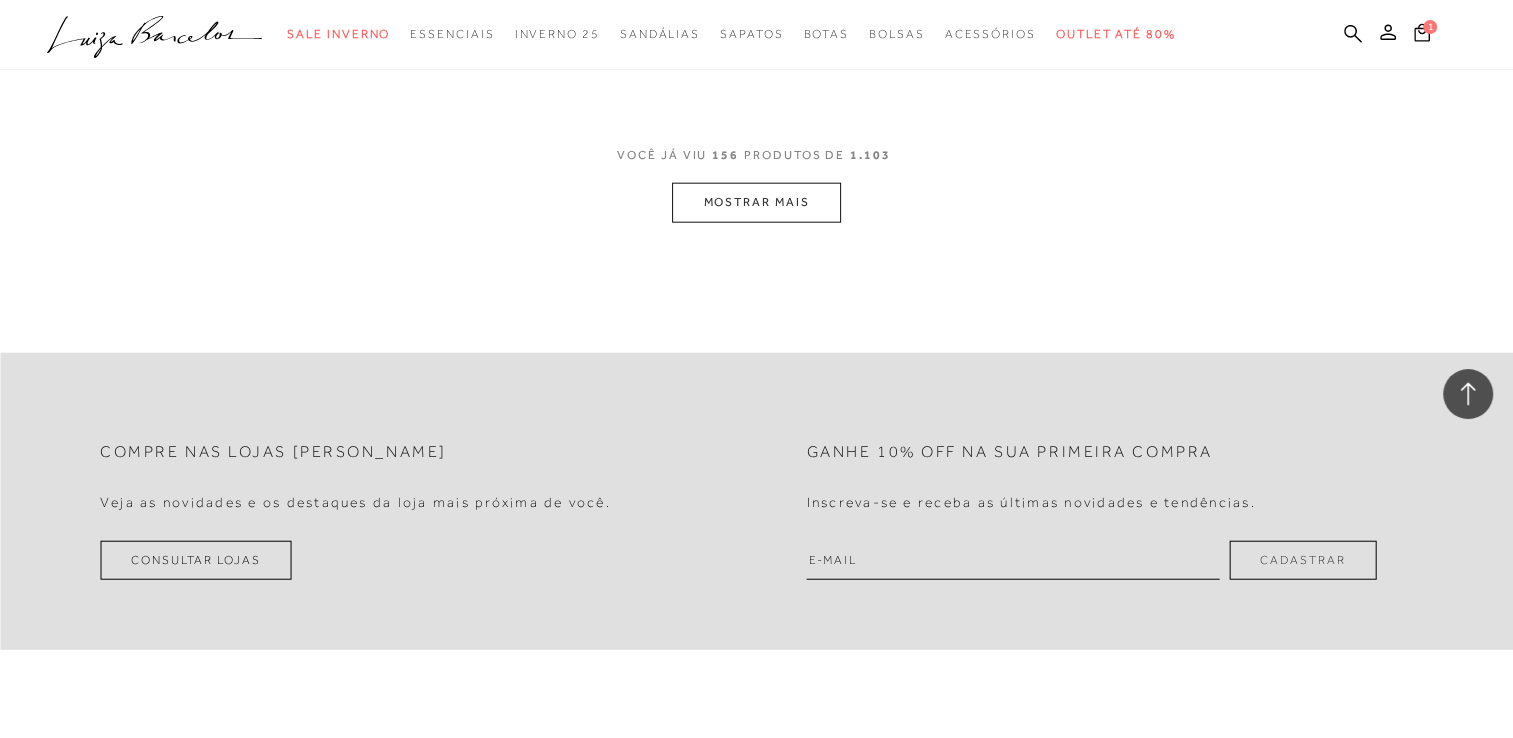 click on "MOSTRAR MAIS" at bounding box center [756, 202] 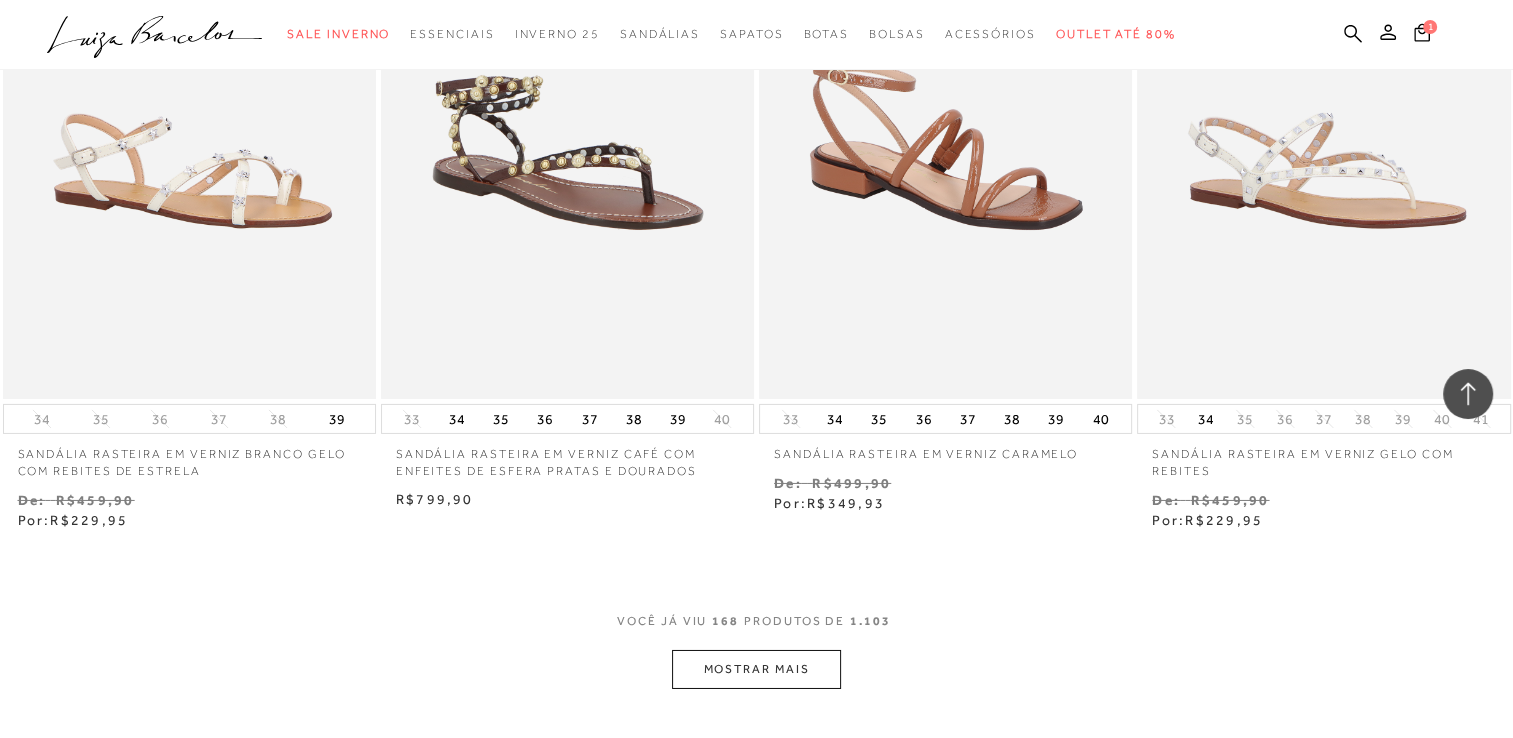scroll, scrollTop: 29400, scrollLeft: 0, axis: vertical 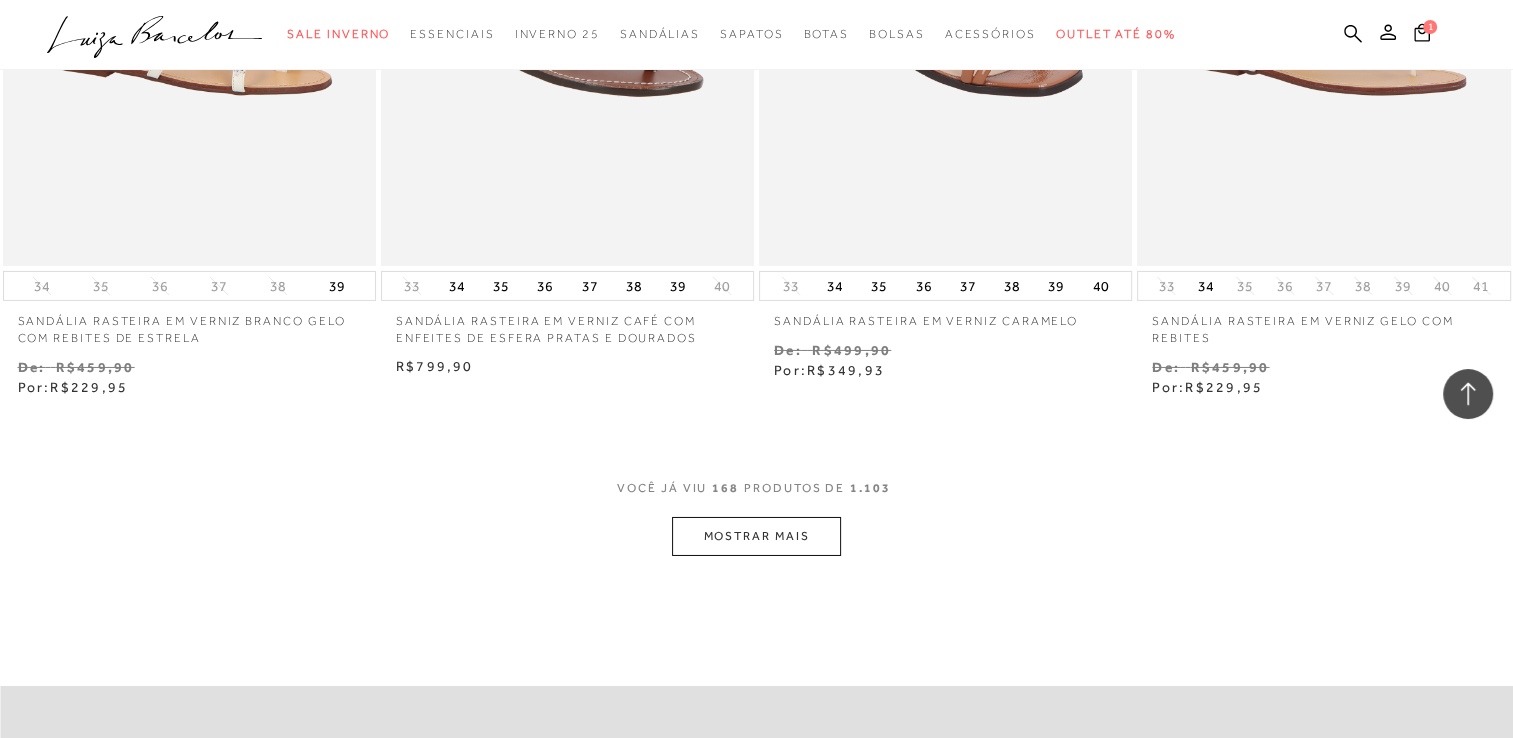 click on "MOSTRAR MAIS" at bounding box center [756, 536] 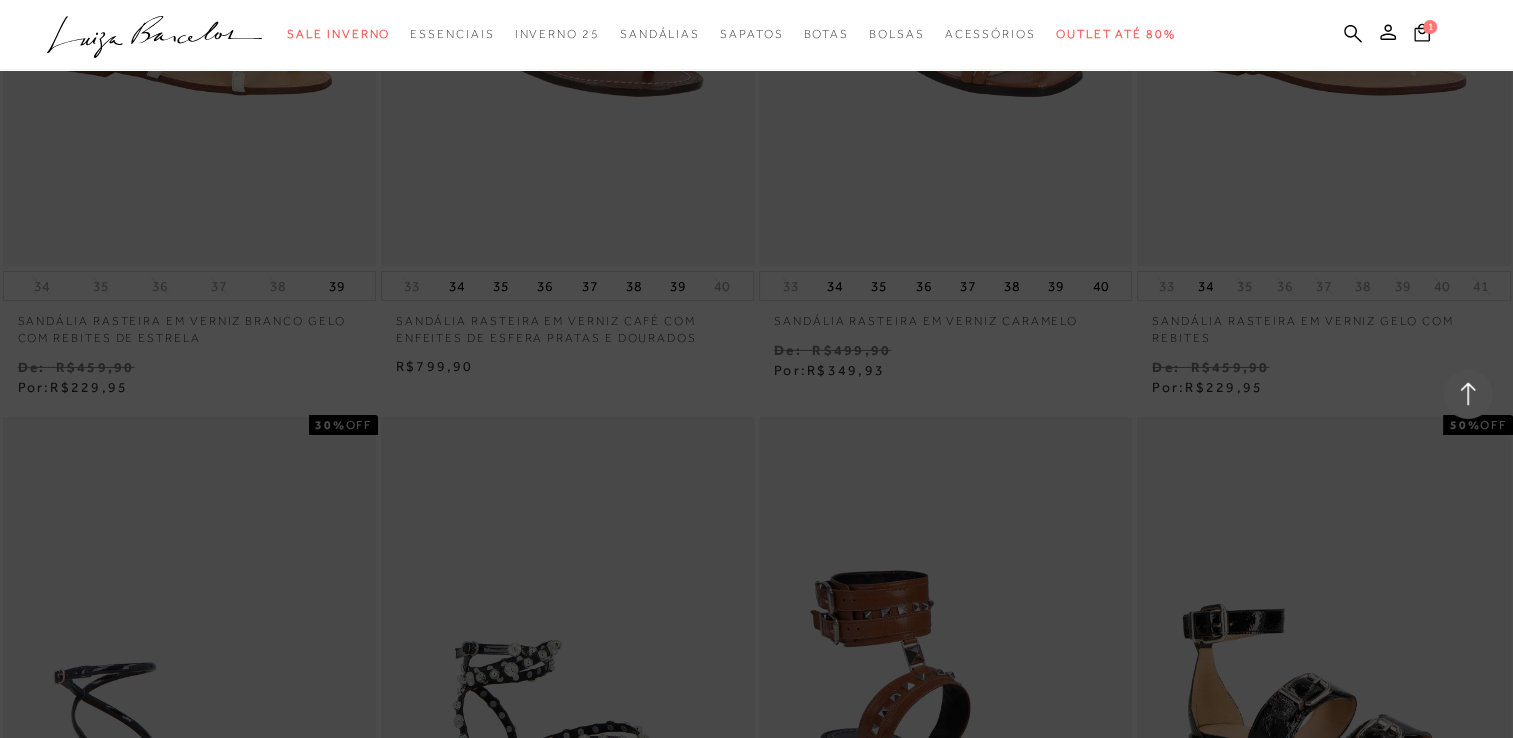 scroll, scrollTop: 29200, scrollLeft: 0, axis: vertical 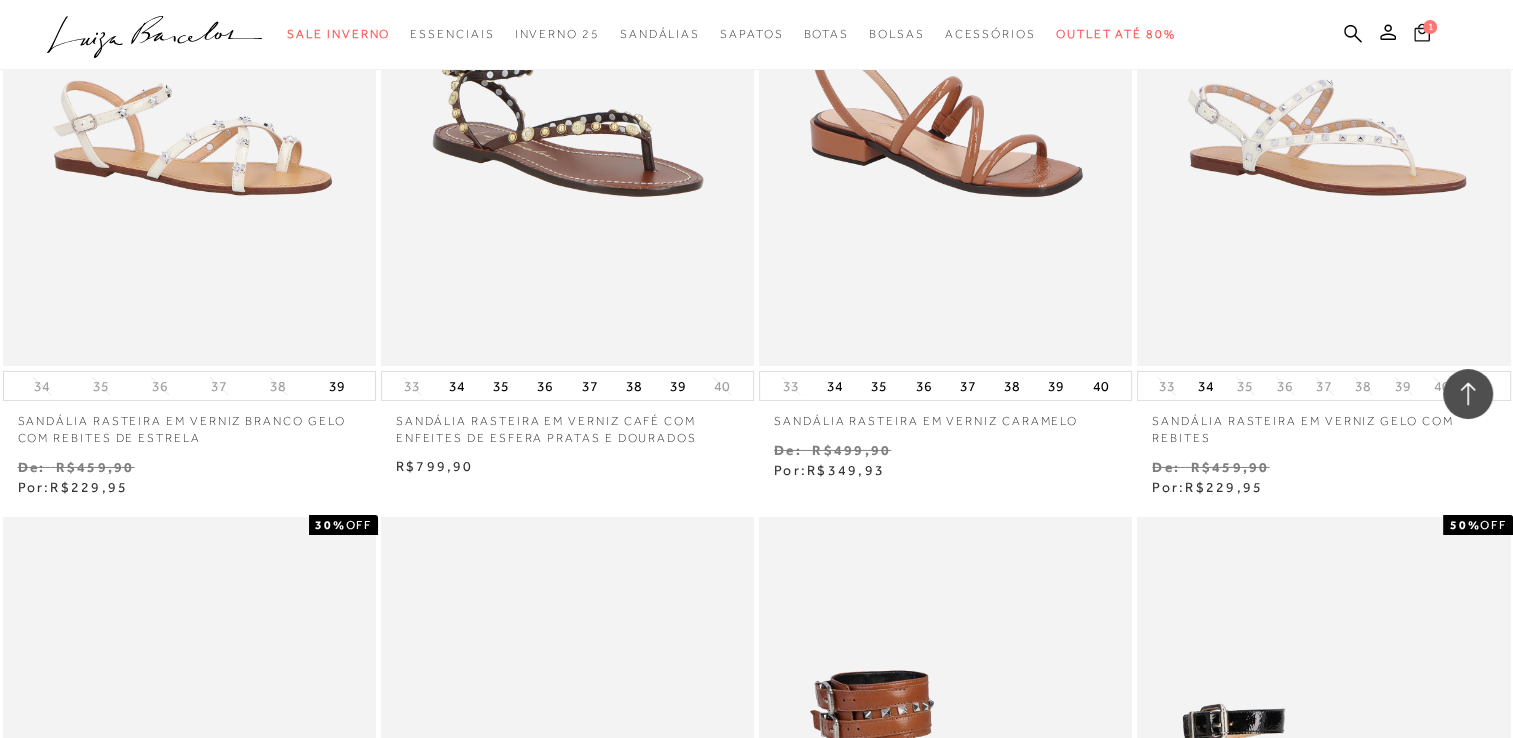 click on "1" at bounding box center [1430, 27] 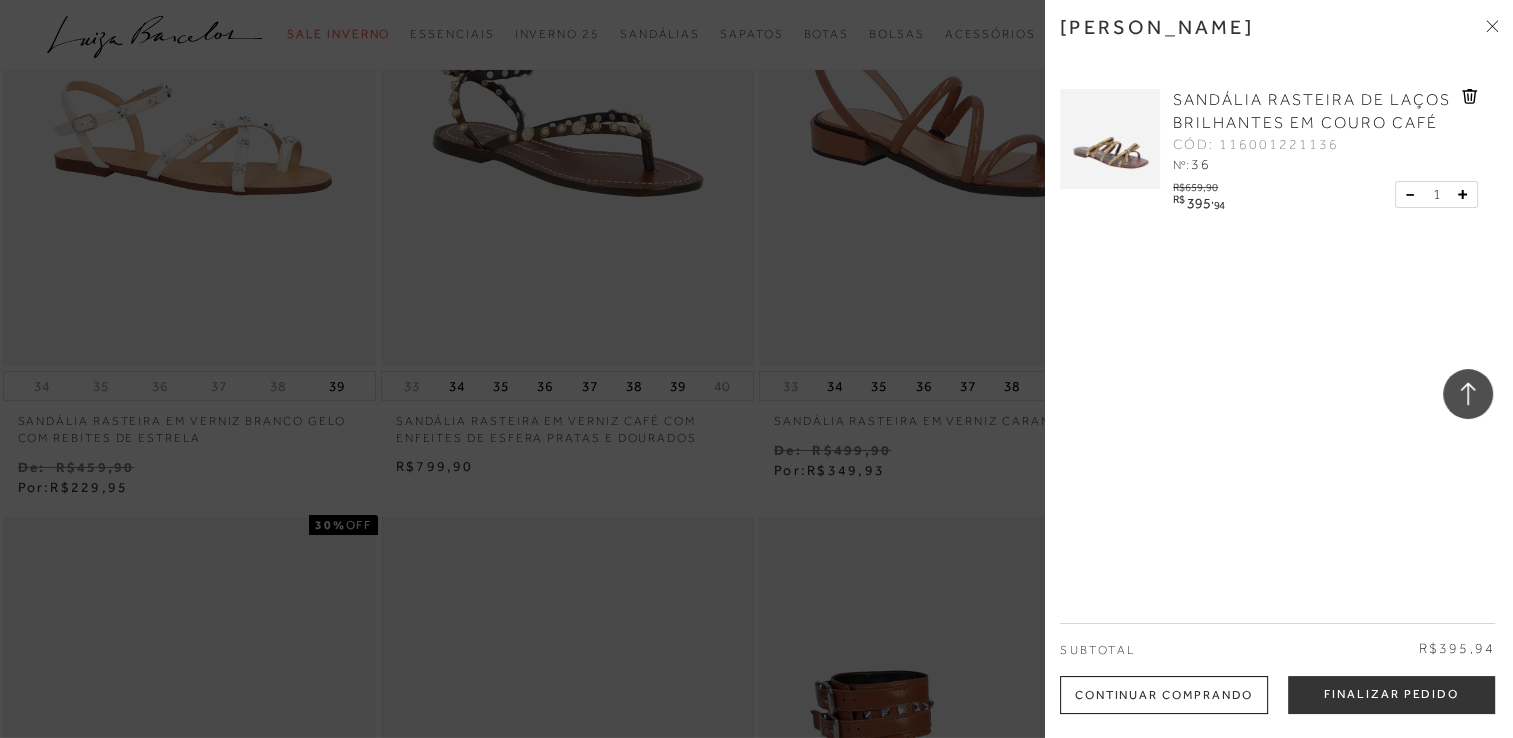 click at bounding box center (1110, 139) 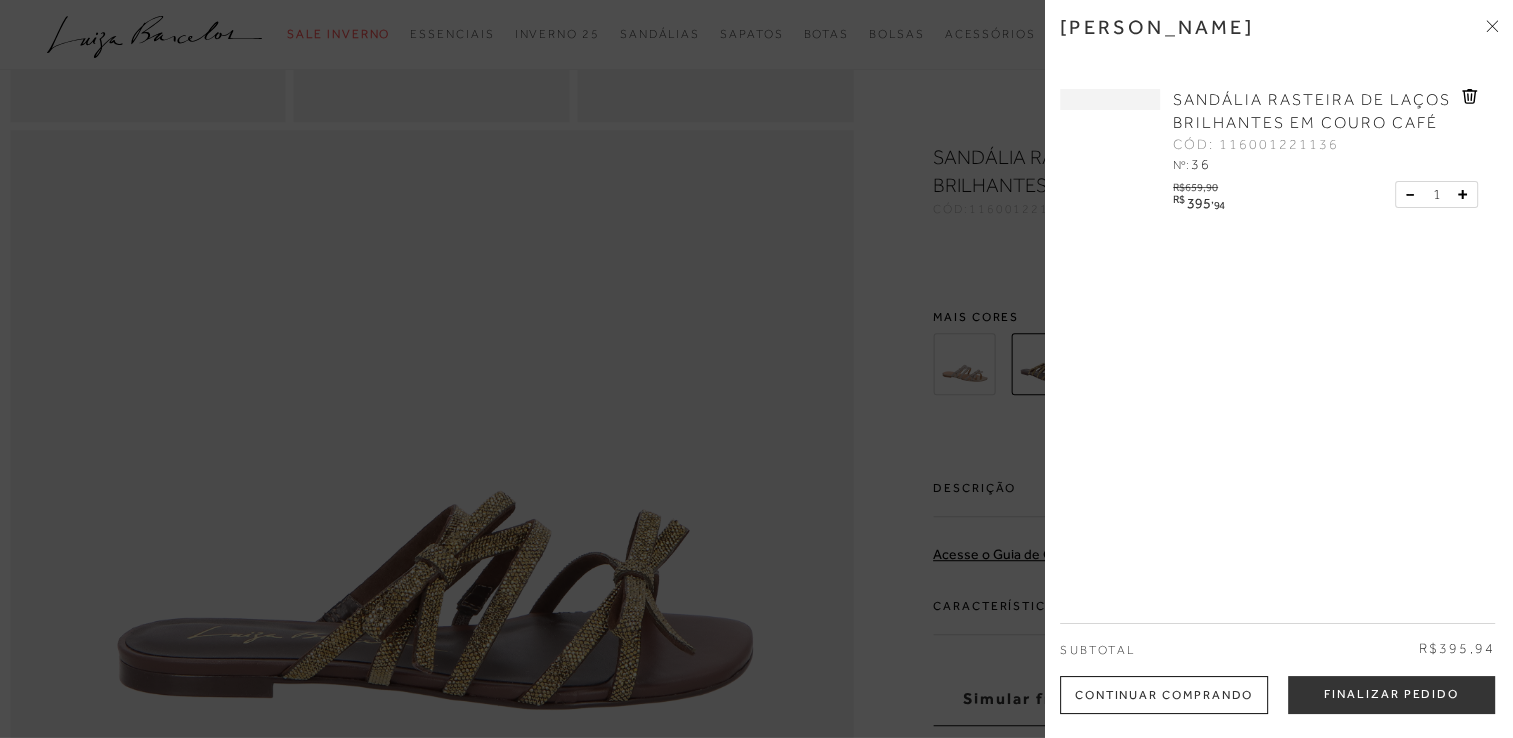 scroll, scrollTop: 0, scrollLeft: 0, axis: both 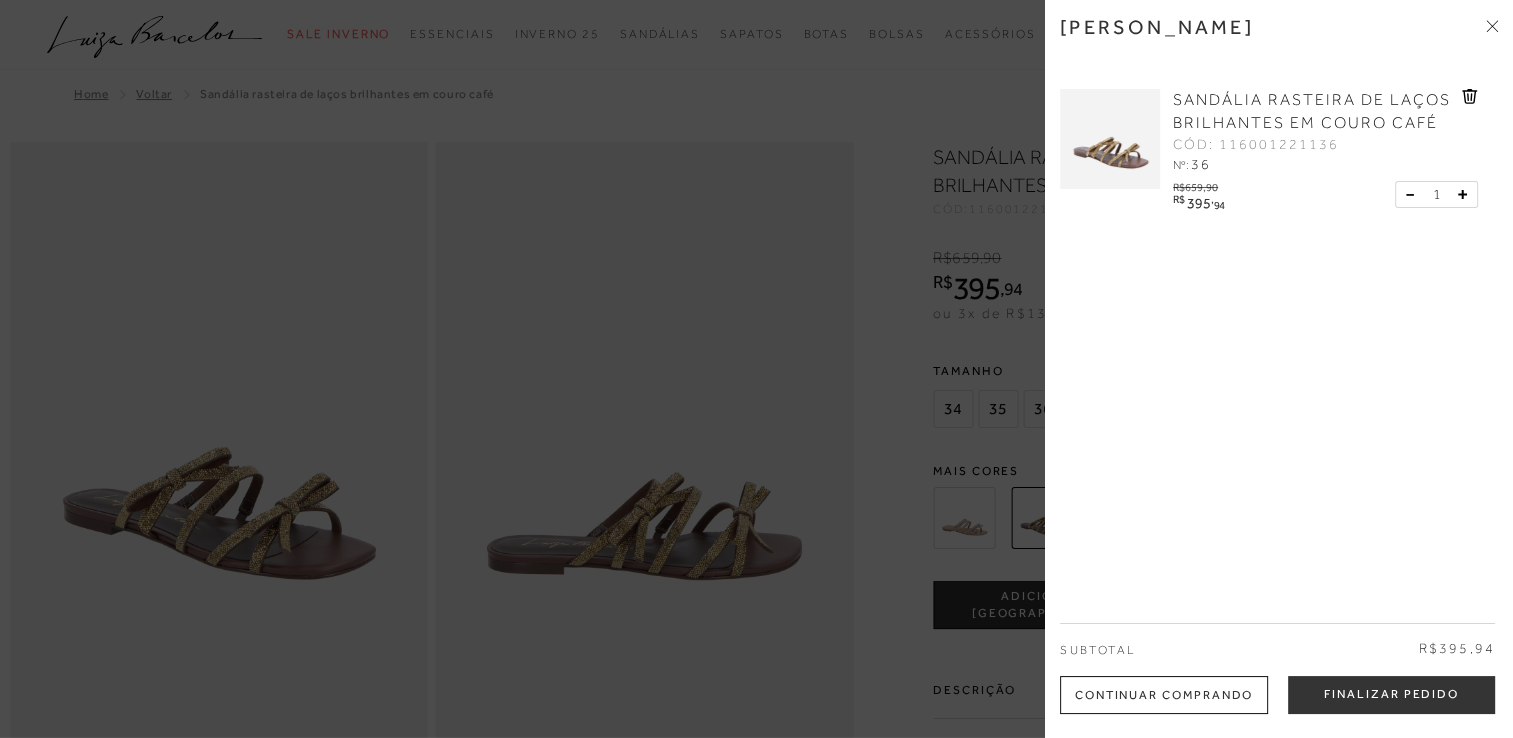 click at bounding box center [756, 369] 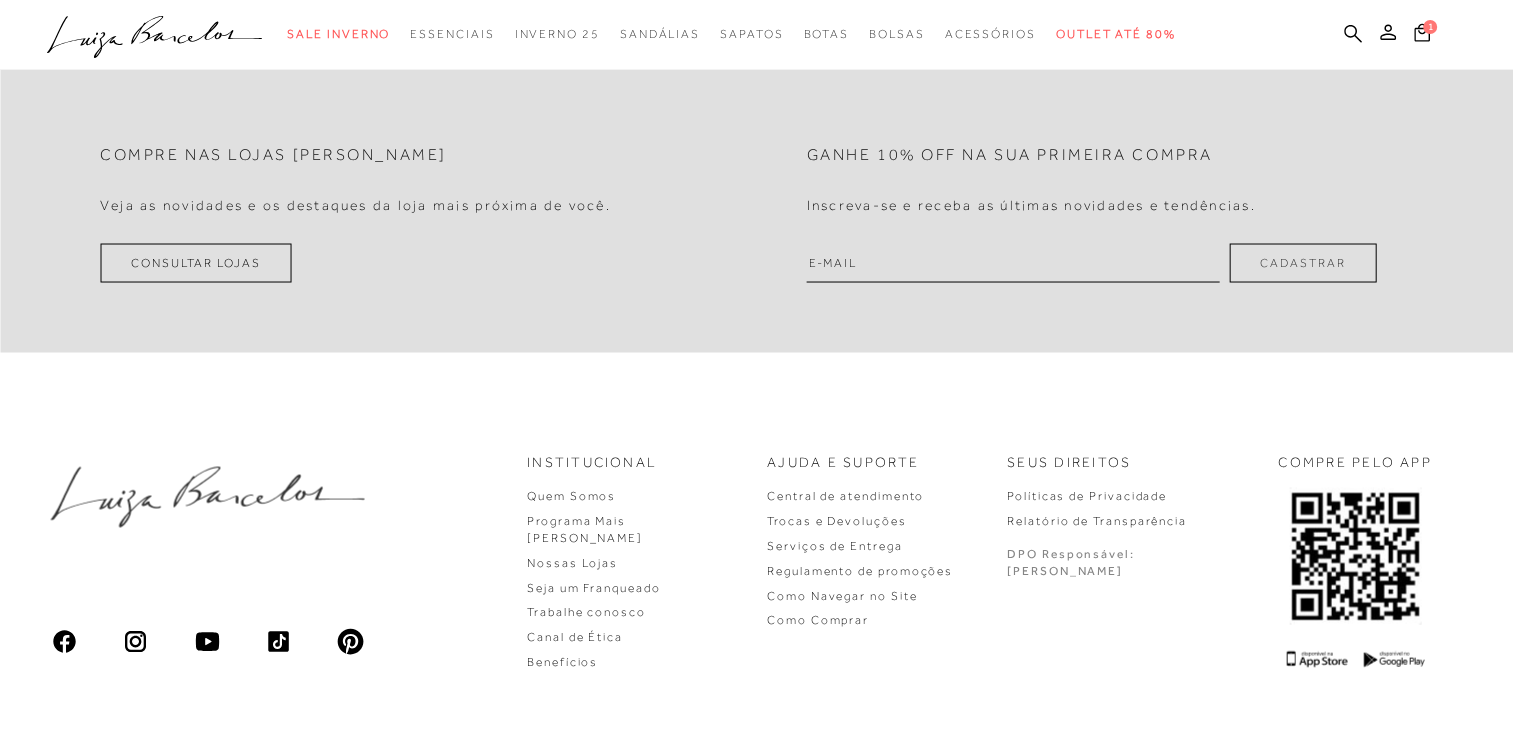 scroll, scrollTop: 3743, scrollLeft: 0, axis: vertical 